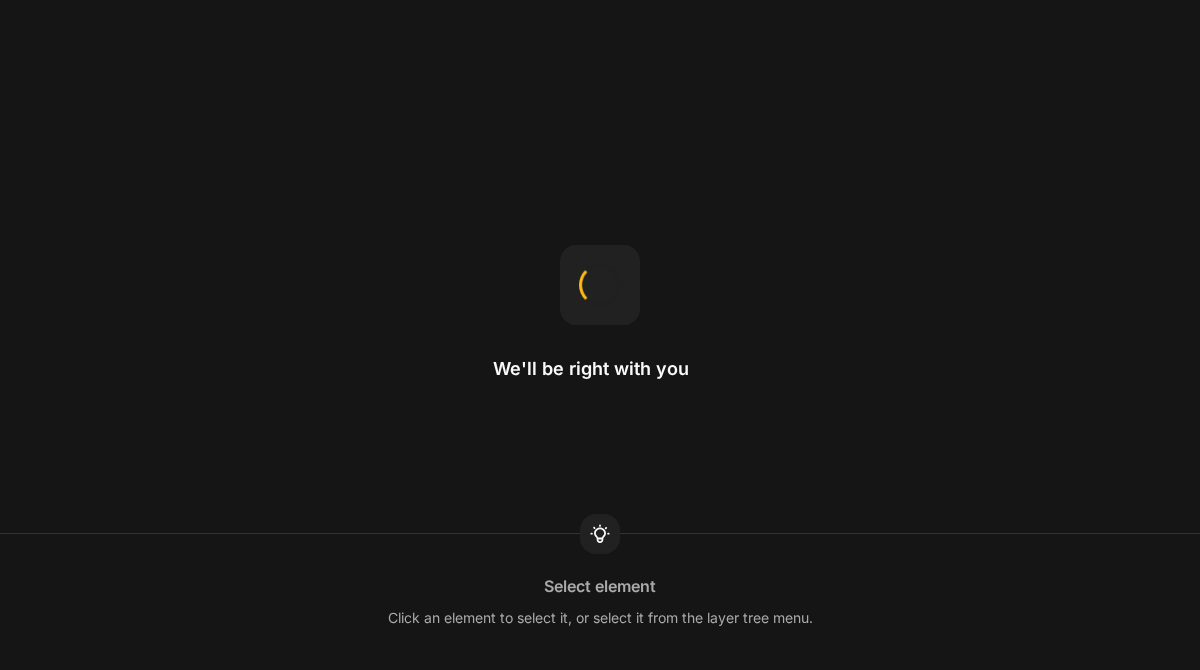 scroll, scrollTop: 0, scrollLeft: 0, axis: both 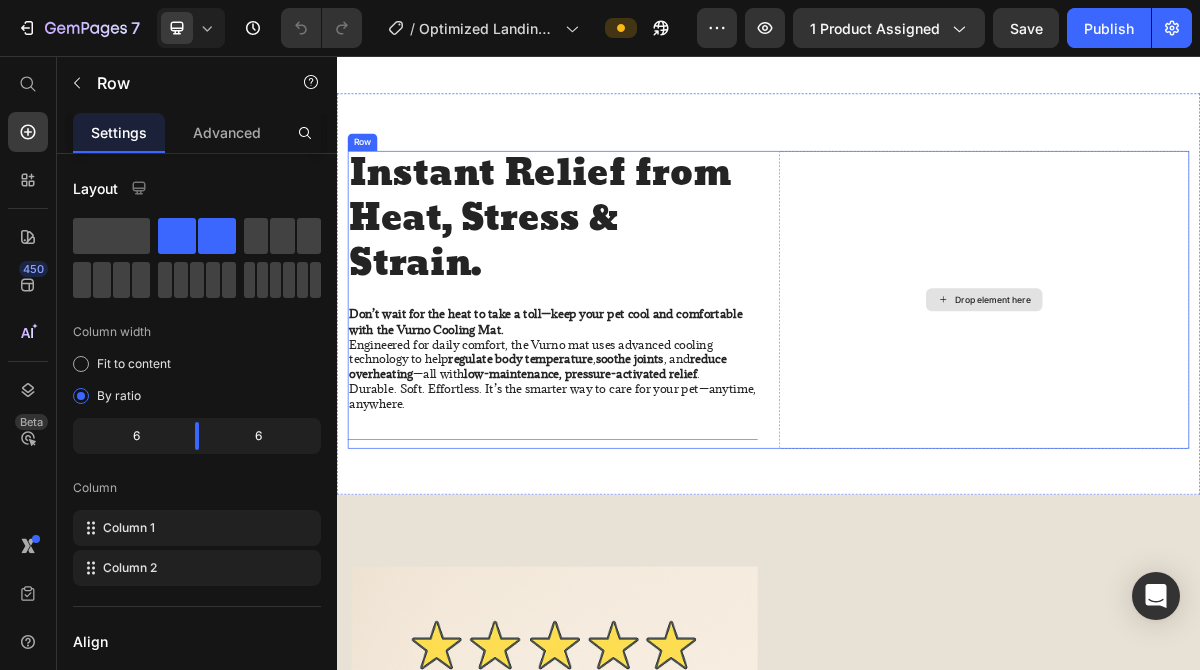 click on "Drop element here" at bounding box center (1237, 395) 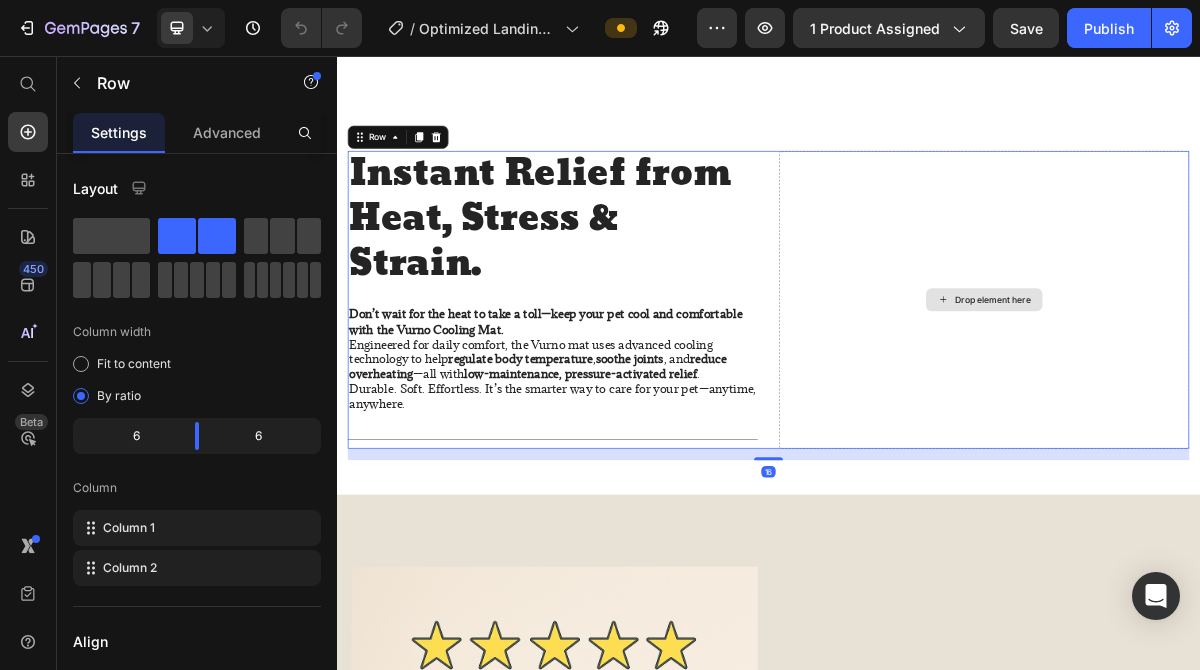 click on "Drop element here" at bounding box center (1249, 395) 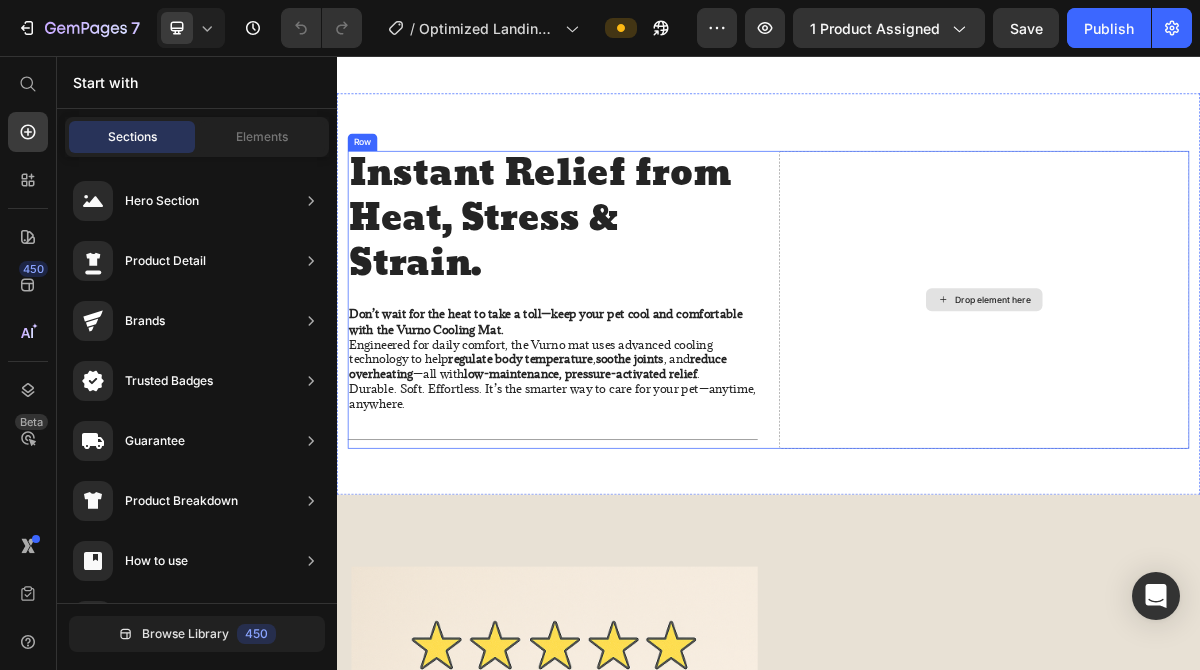 click on "Drop element here" at bounding box center [1249, 395] 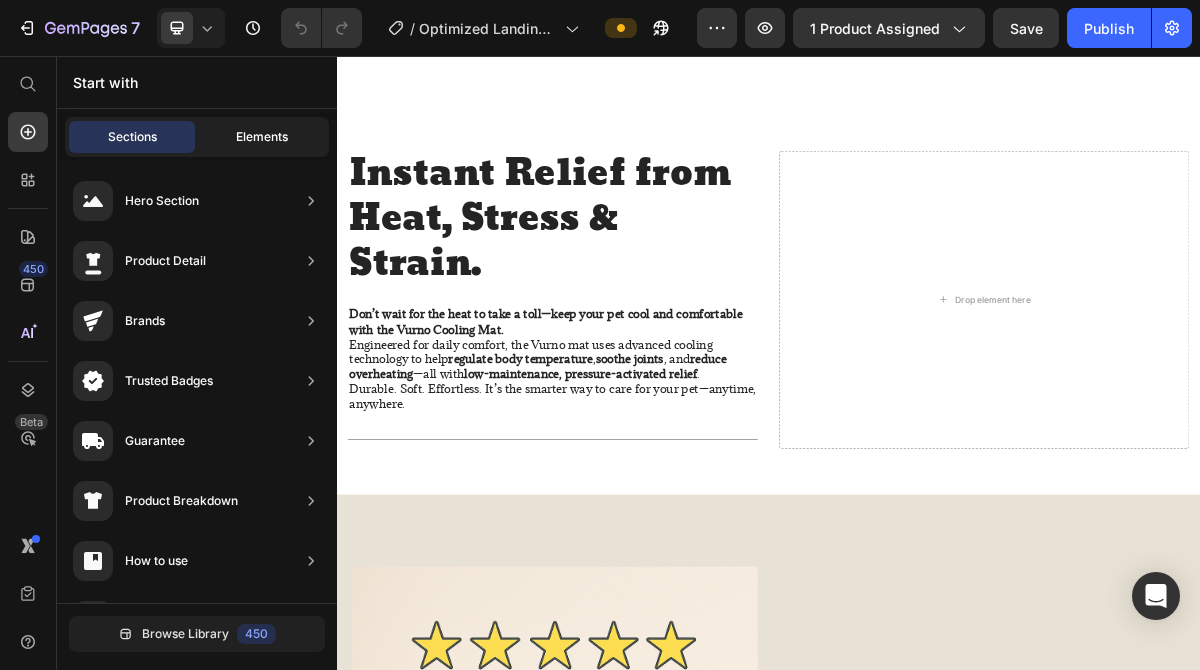 click on "Elements" 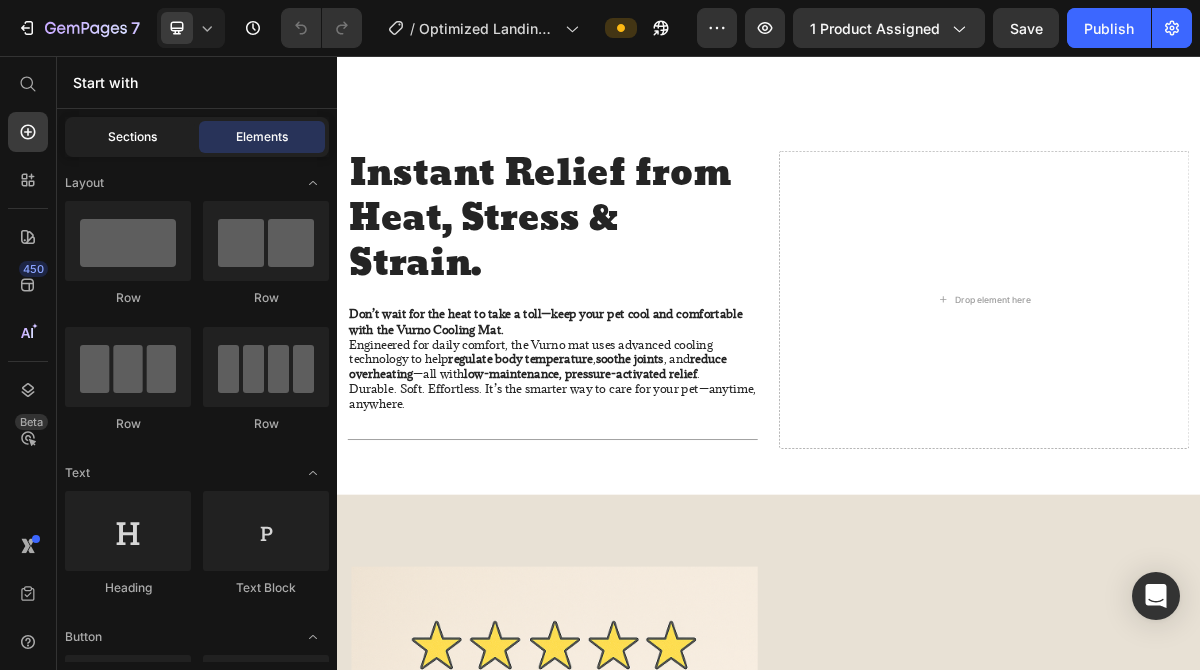 click on "Sections" 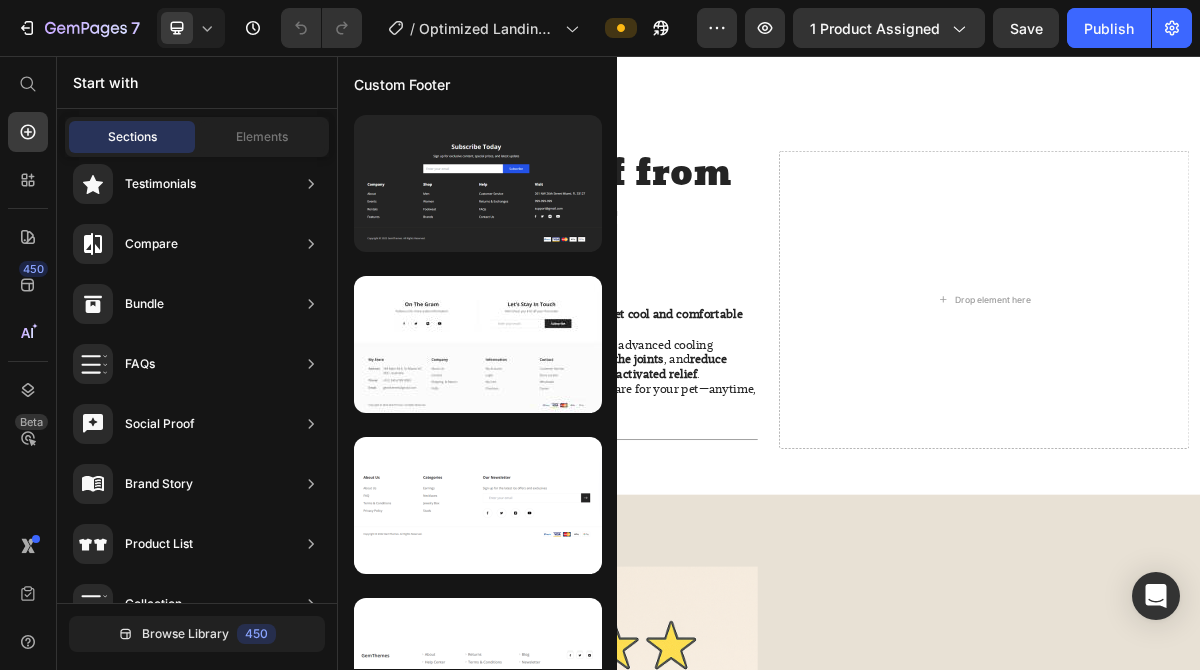 scroll, scrollTop: 0, scrollLeft: 0, axis: both 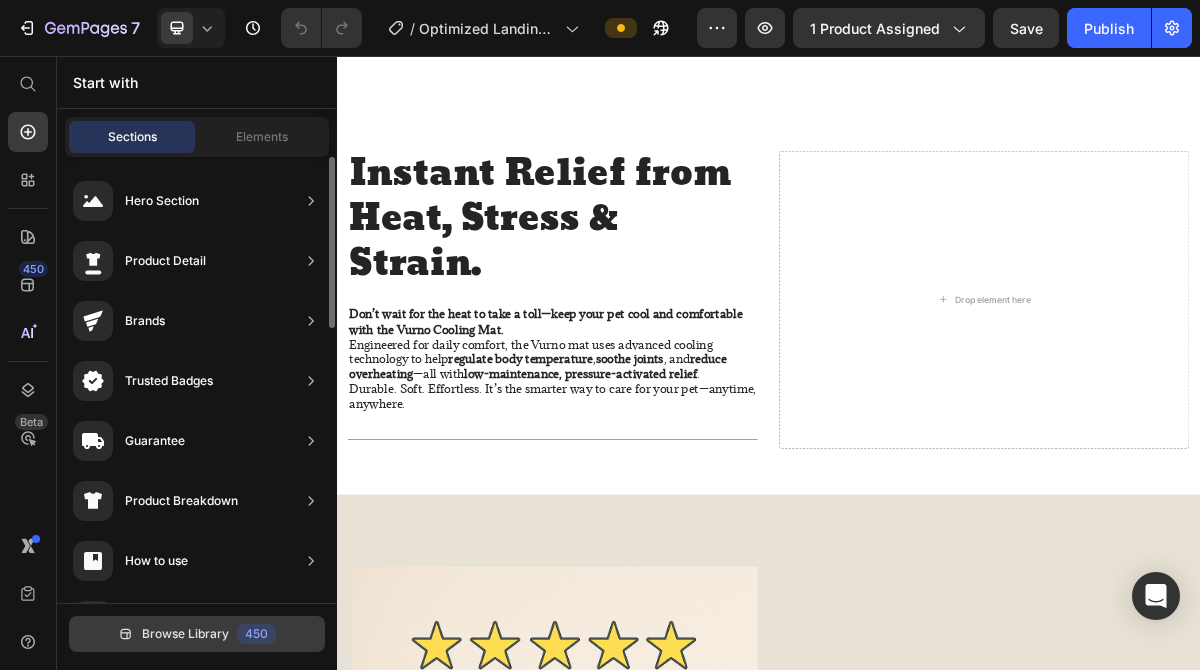 click on "Browse Library" at bounding box center (185, 634) 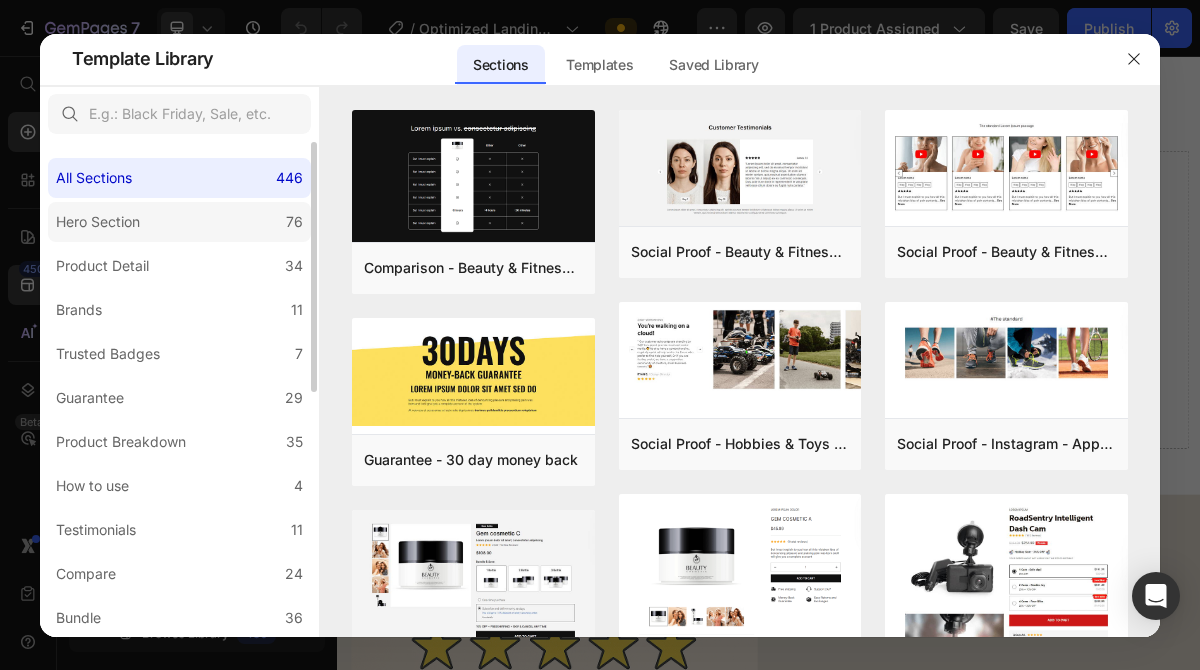 click on "Hero Section 76" 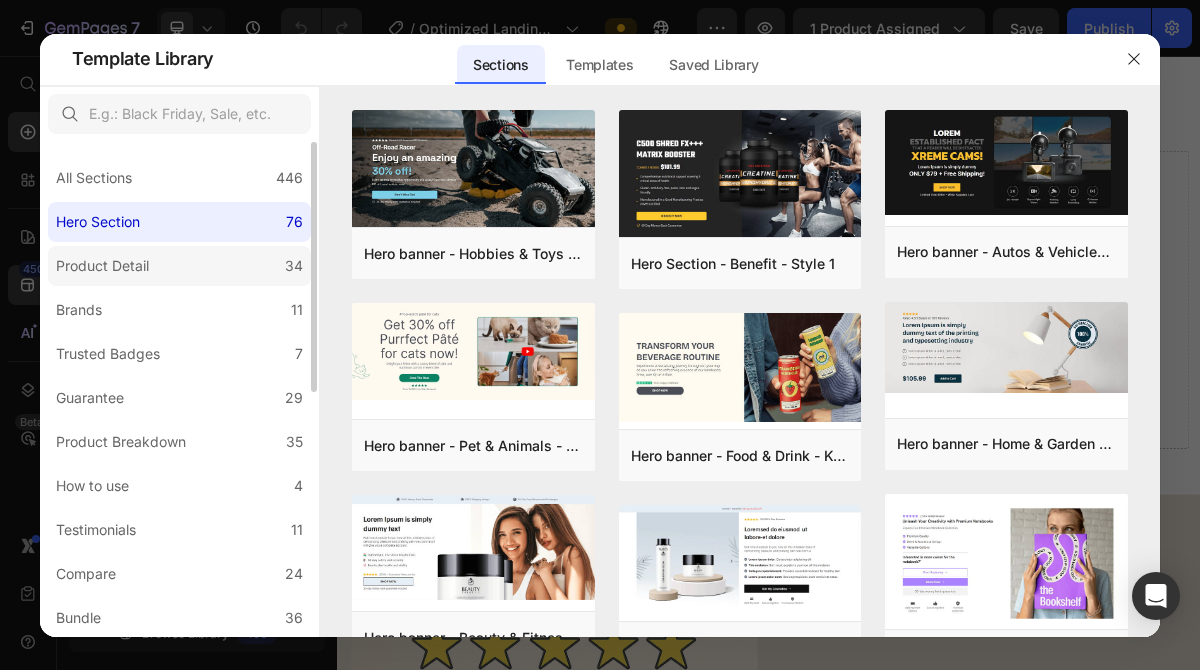 click on "Product Detail" at bounding box center (106, 266) 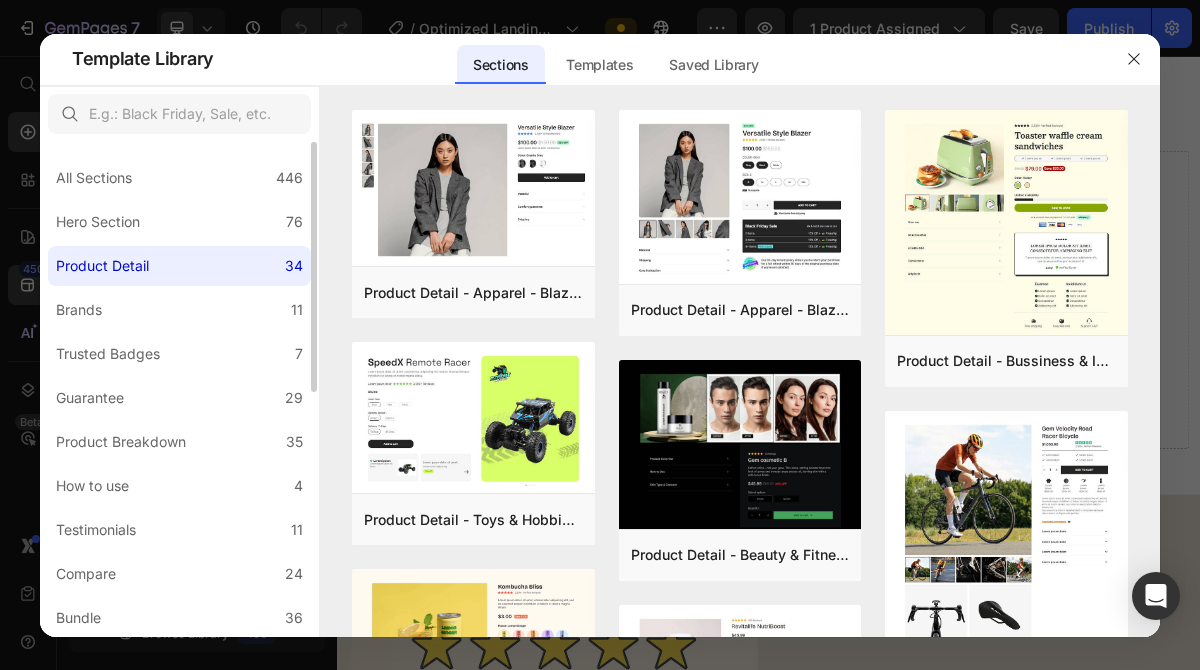 click on "All Sections 446 Hero Section 76 Product Detail 34 Brands 11 Trusted Badges 7 Guarantee 29 Product Breakdown 35 How to use 4 Testimonials 11 Compare 24 Bundle 36 FAQs 14 Social Proof 43 Brand Story 19 Product List 22 Collection 19 Blog List 3 Contact 10 Sticky Add to Cart 11 Custom Footer 15 Mobile Focused 27 Announcement Bar 7" at bounding box center (179, 632) 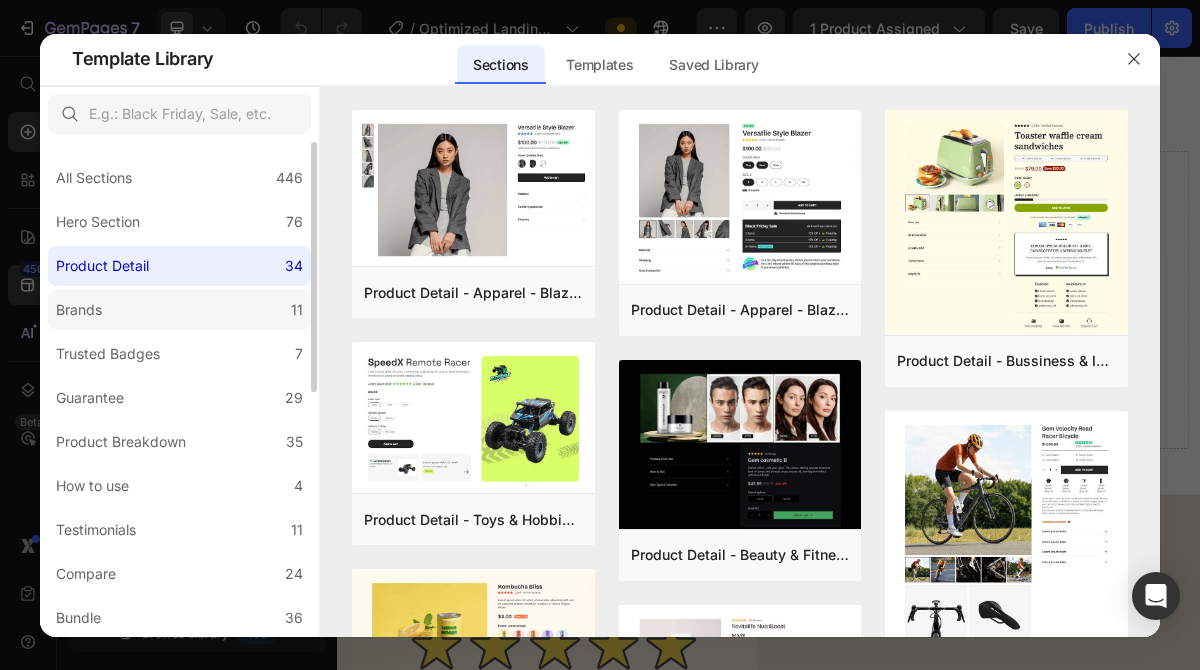 click on "Brands 11" 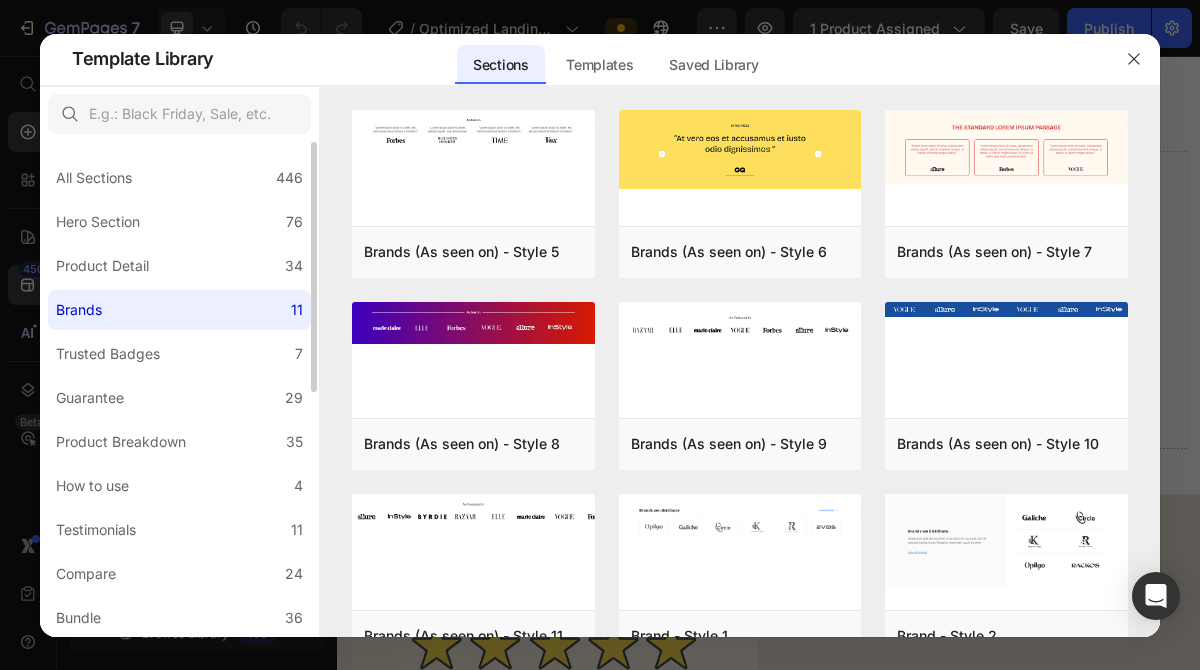 click on "All Sections 446 Hero Section 76 Product Detail 34 Brands 11 Trusted Badges 7 Guarantee 29 Product Breakdown 35 How to use 4 Testimonials 11 Compare 24 Bundle 36 FAQs 14 Social Proof 43 Brand Story 19 Product List 22 Collection 19 Blog List 3 Contact 10 Sticky Add to Cart 11 Custom Footer 15 Mobile Focused 27 Announcement Bar 7" at bounding box center (179, 632) 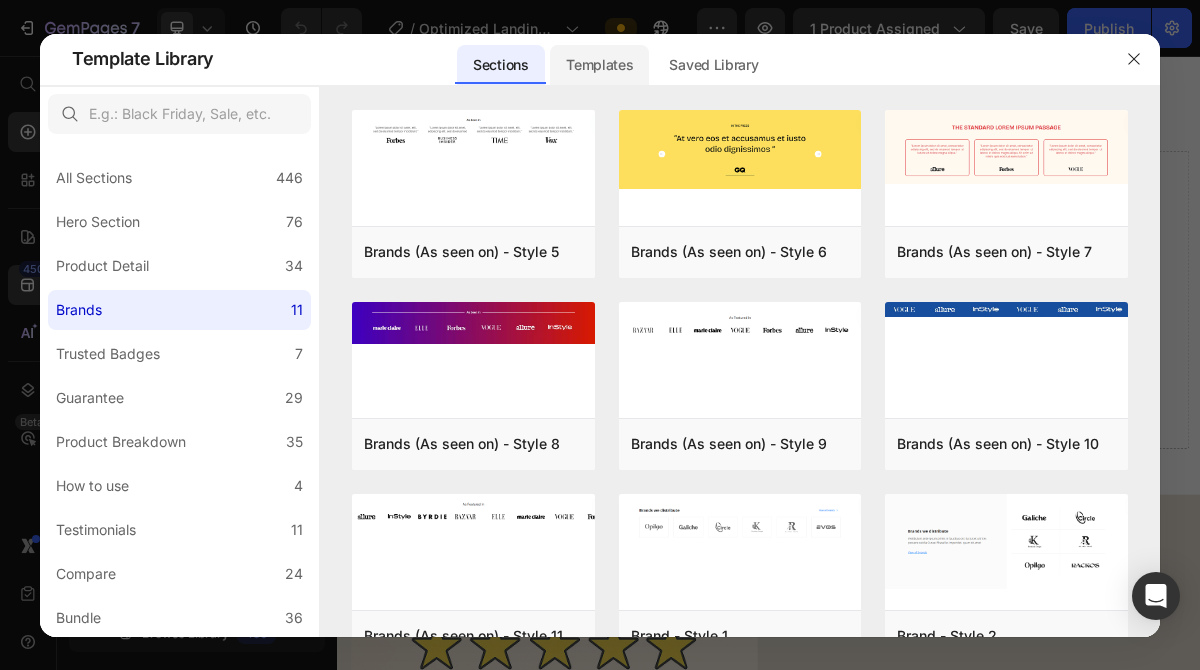 click on "Templates" 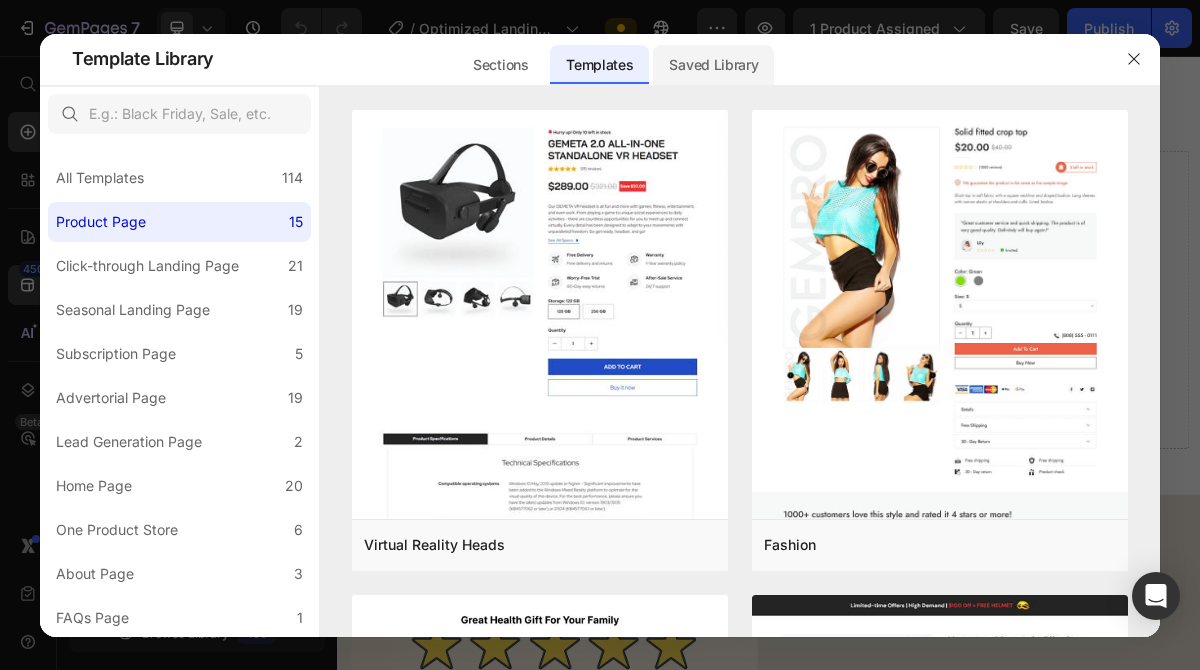 click on "Saved Library" 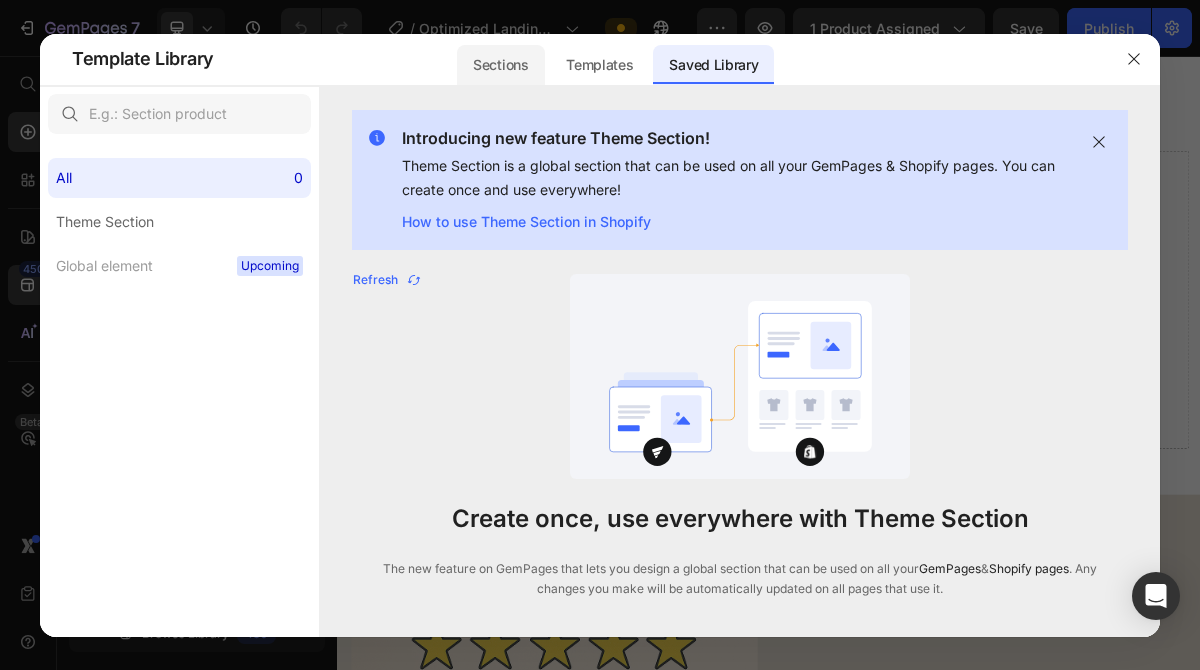 click on "Sections" 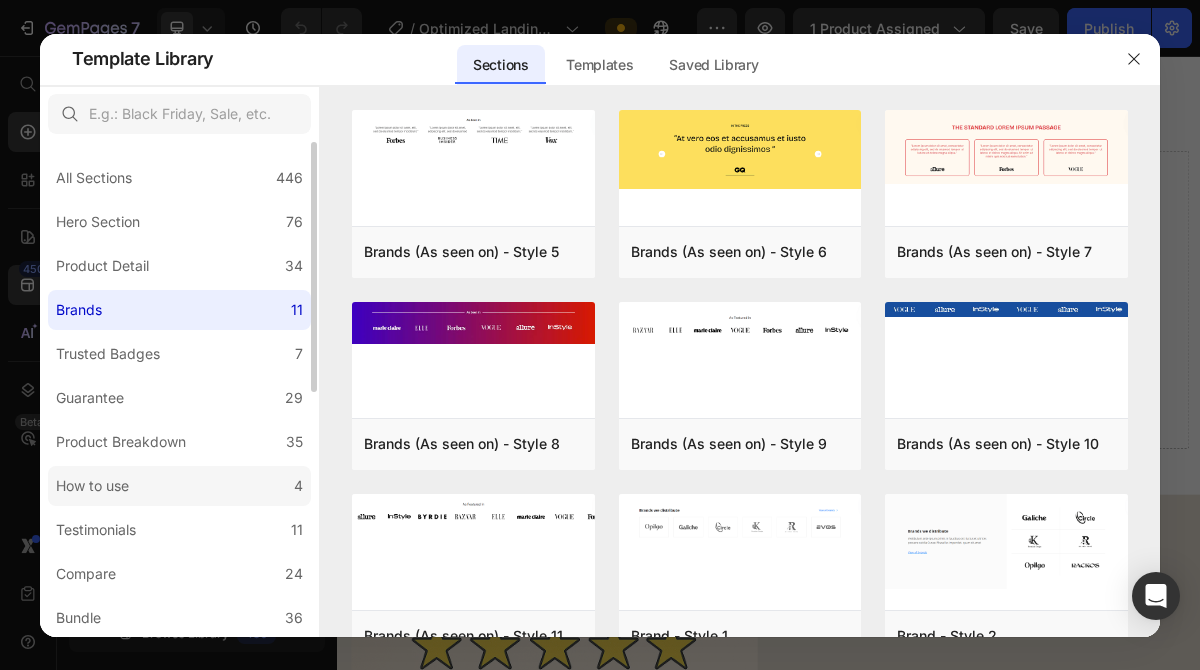 click on "How to use 4" 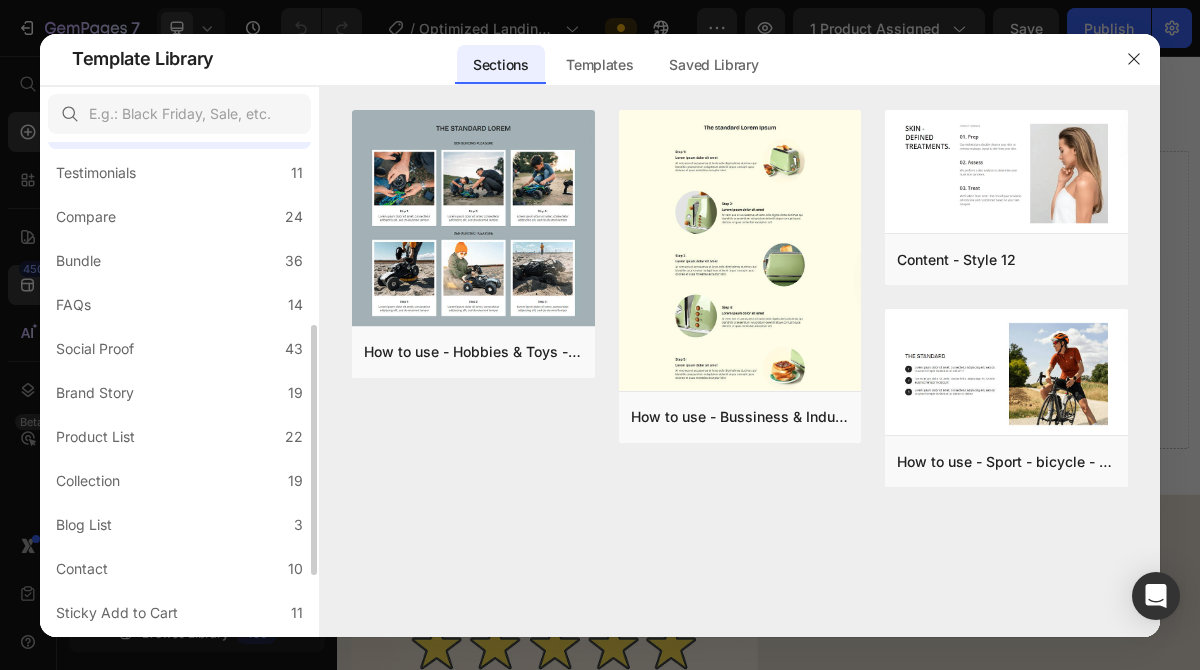 scroll, scrollTop: 359, scrollLeft: 0, axis: vertical 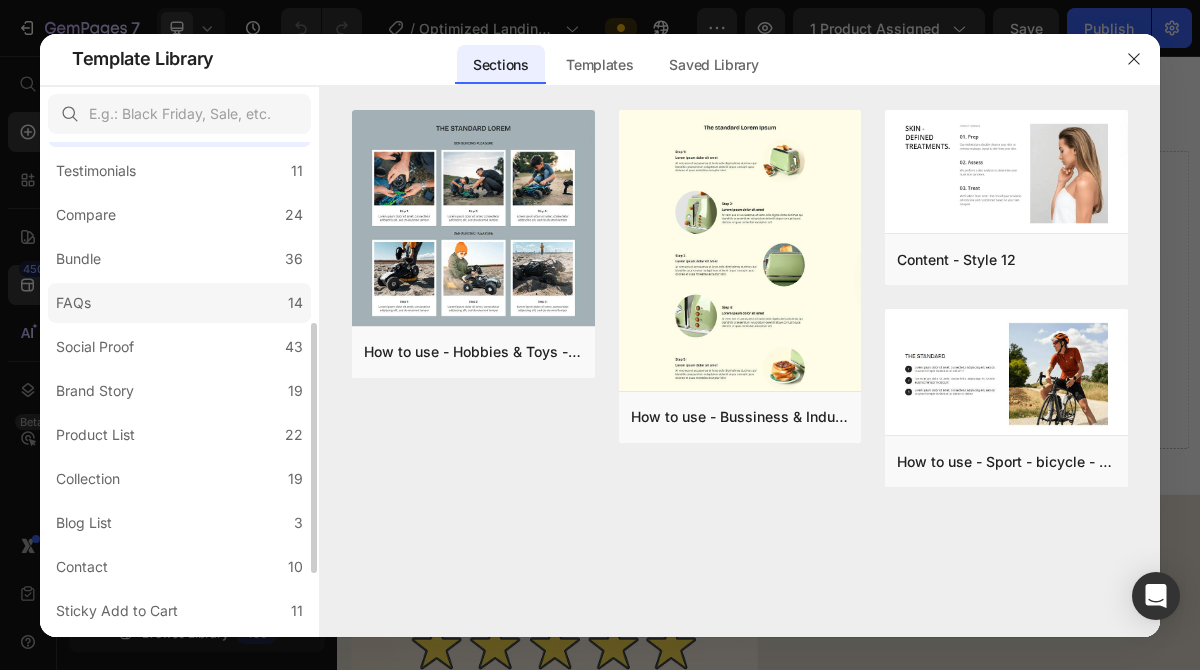 click on "FAQs 14" 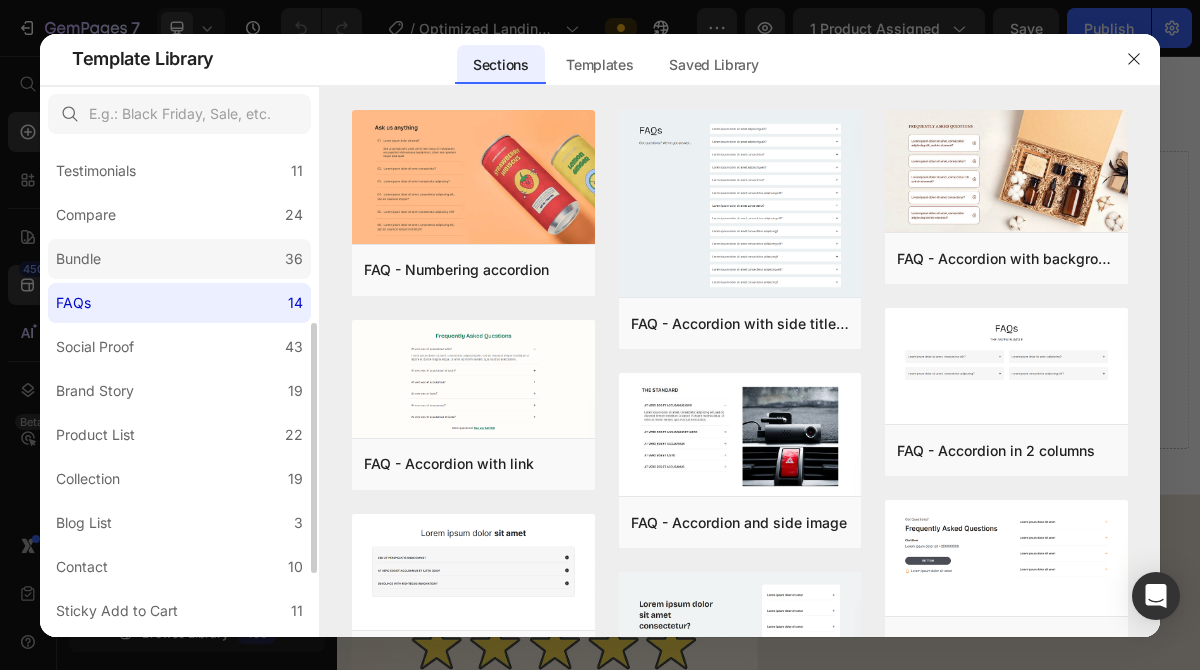 click on "Bundle 36" 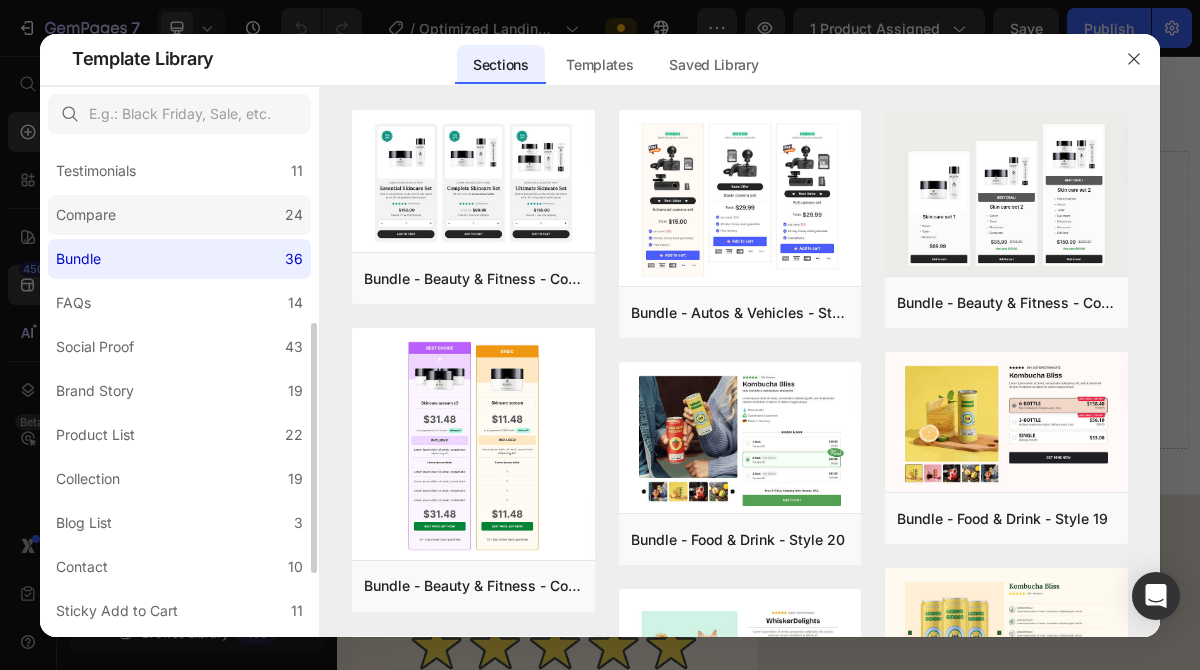 click on "Compare" at bounding box center [90, 215] 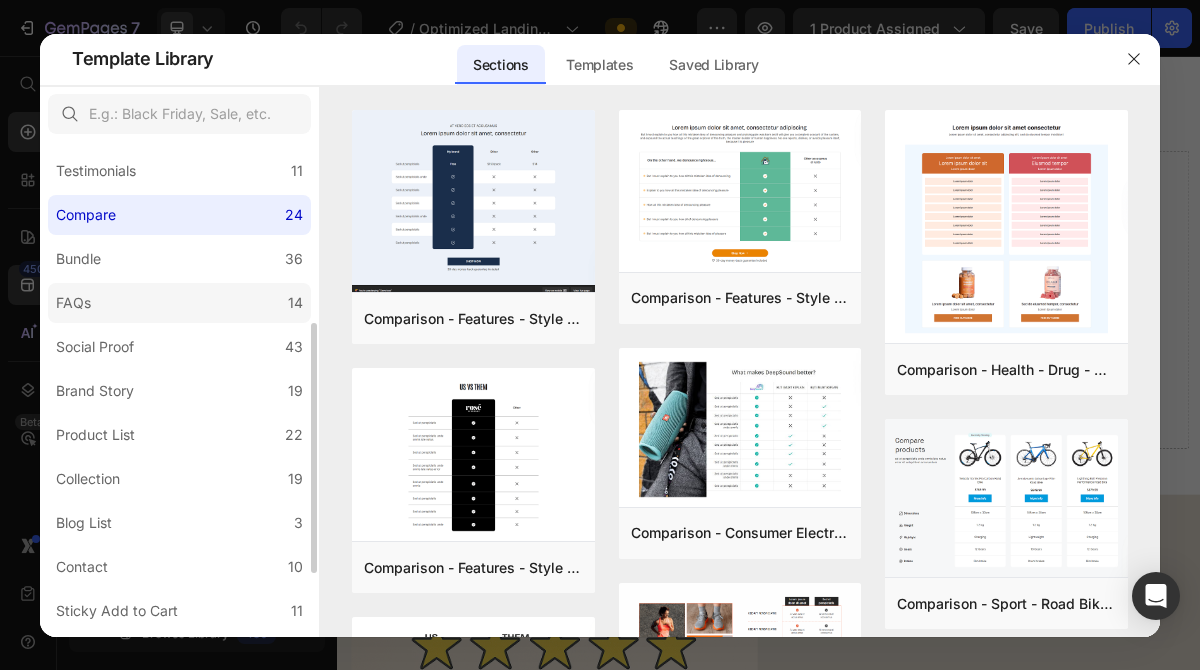 scroll, scrollTop: 485, scrollLeft: 0, axis: vertical 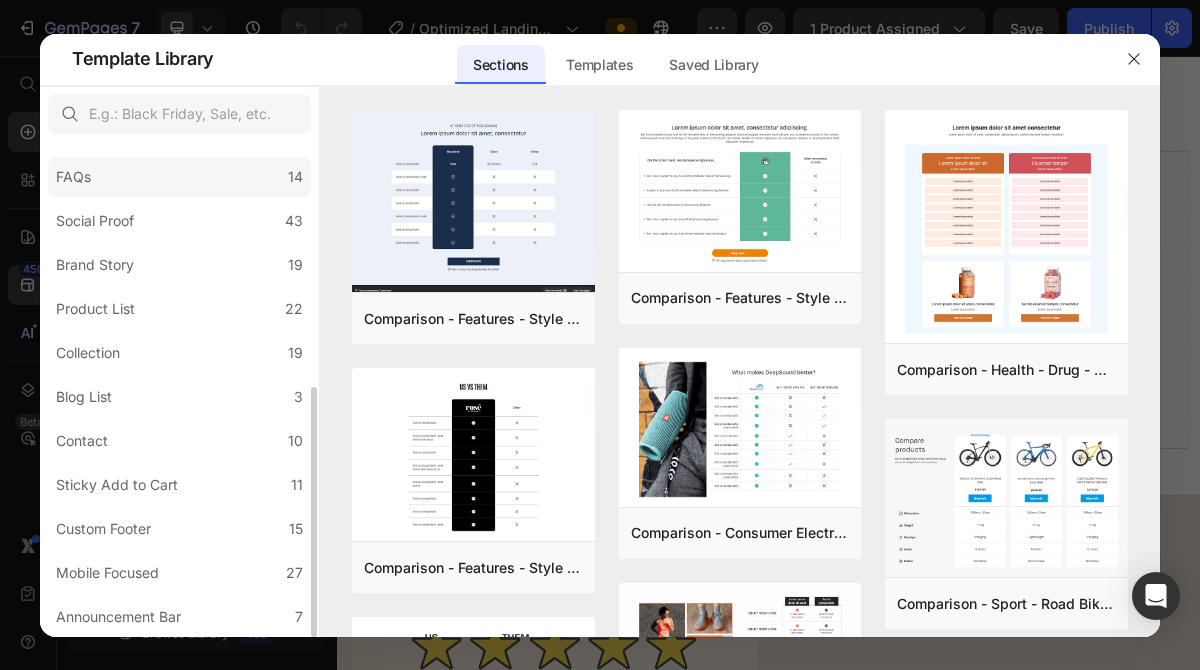 click on "Product List" at bounding box center [95, 309] 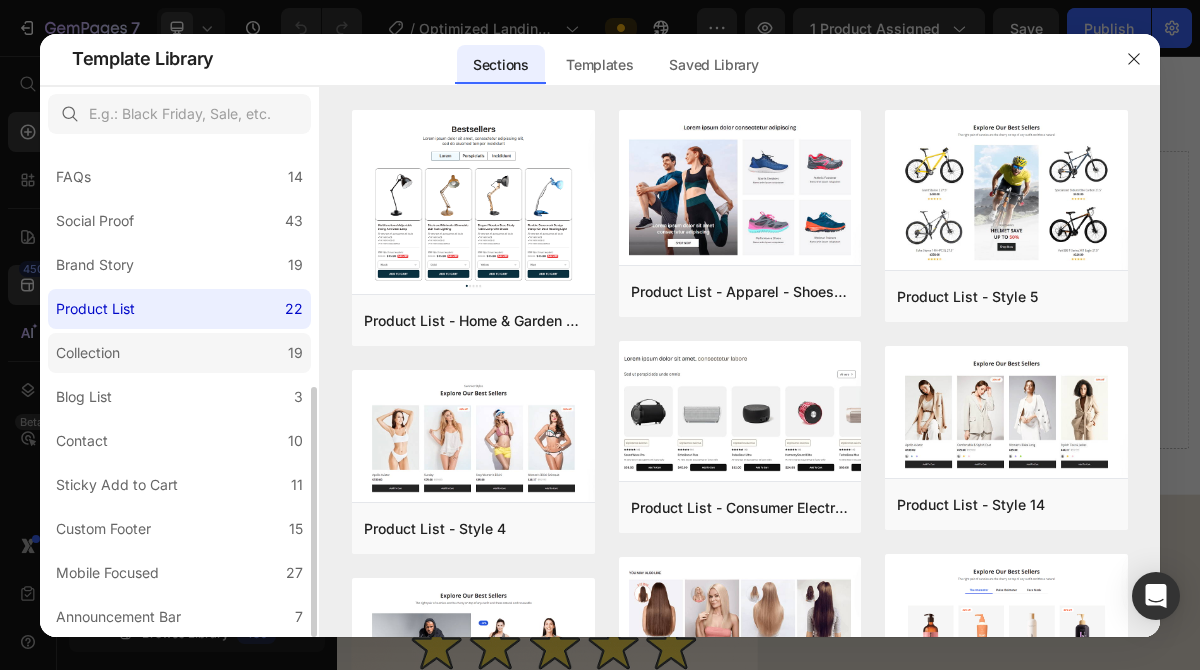 click on "Collection" at bounding box center [88, 353] 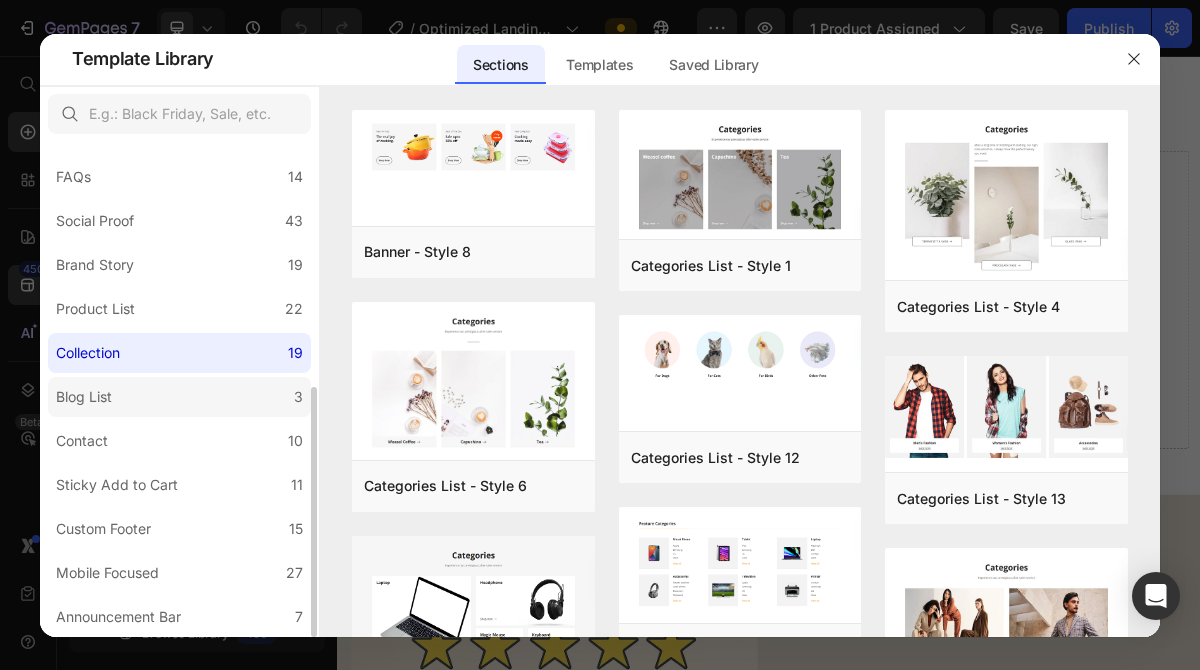 click on "Blog List 3" 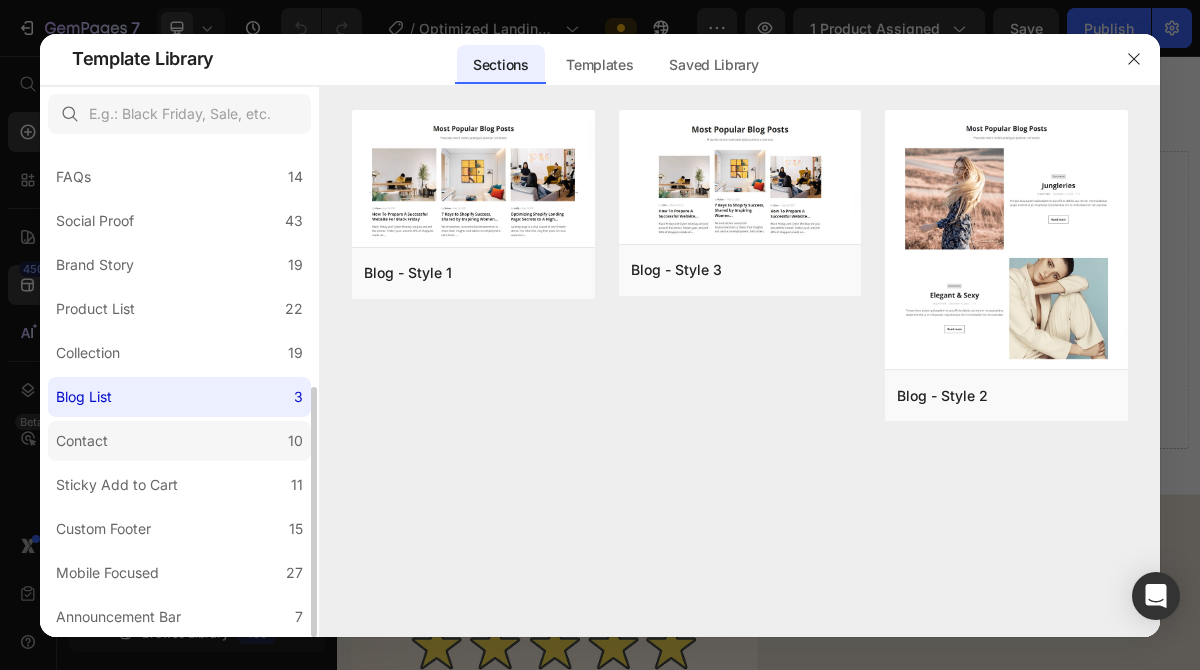 click on "Contact 10" 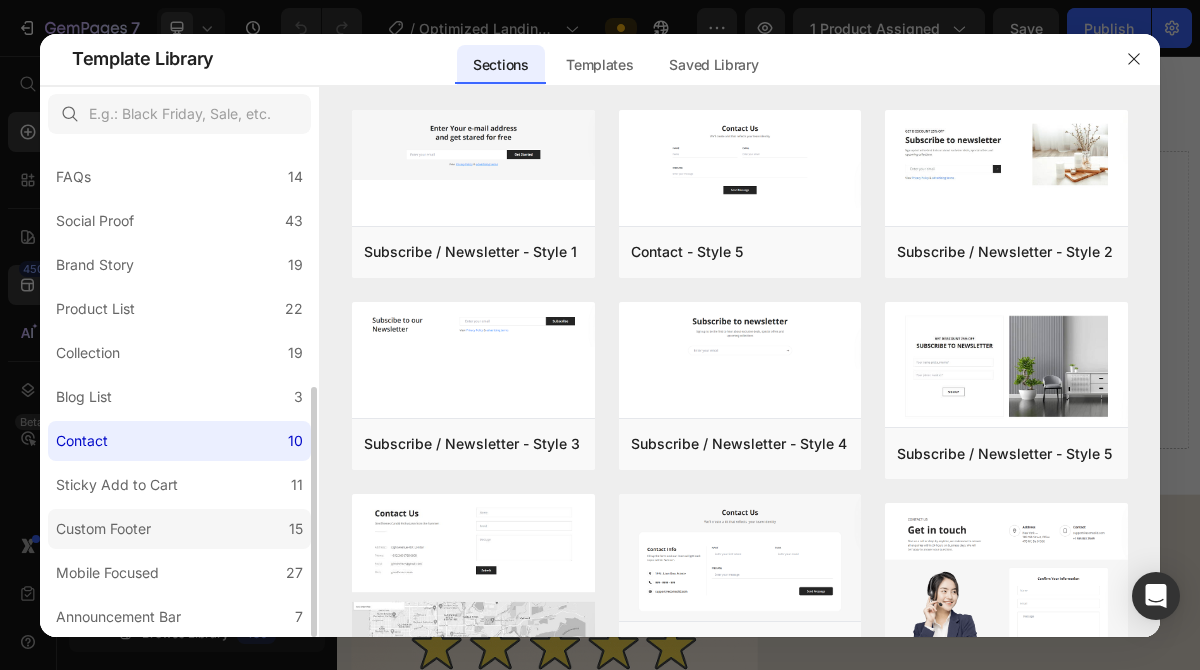 click on "Custom Footer" at bounding box center [103, 529] 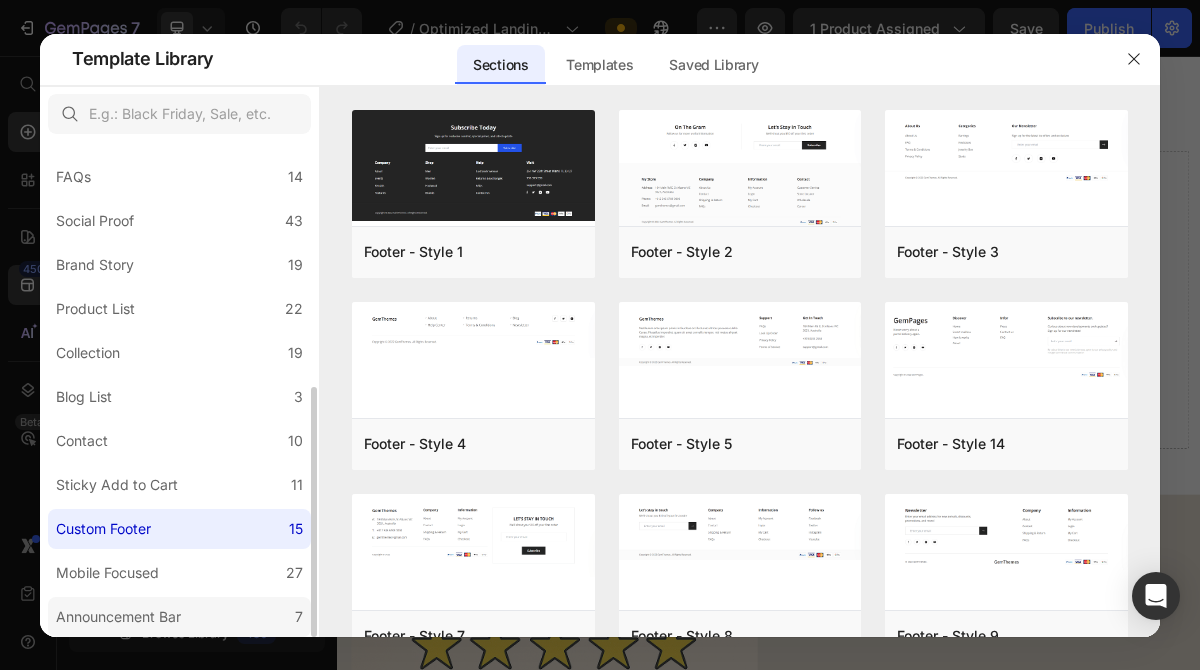 click on "Announcement Bar" at bounding box center (118, 617) 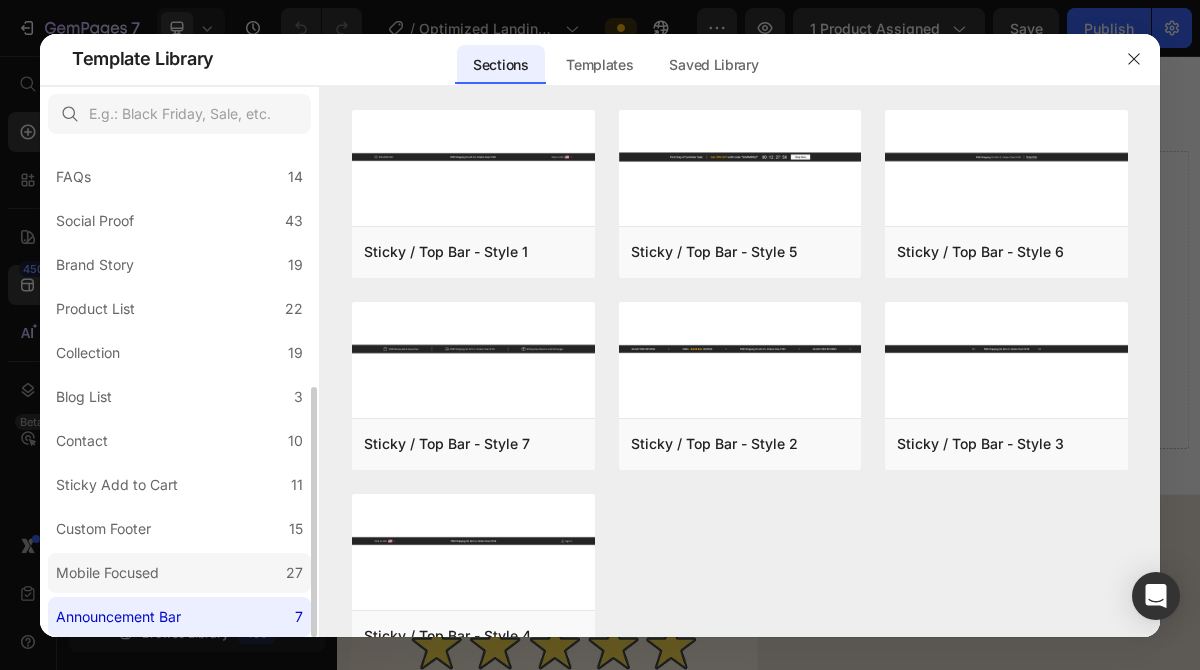 click on "Mobile Focused" at bounding box center (107, 573) 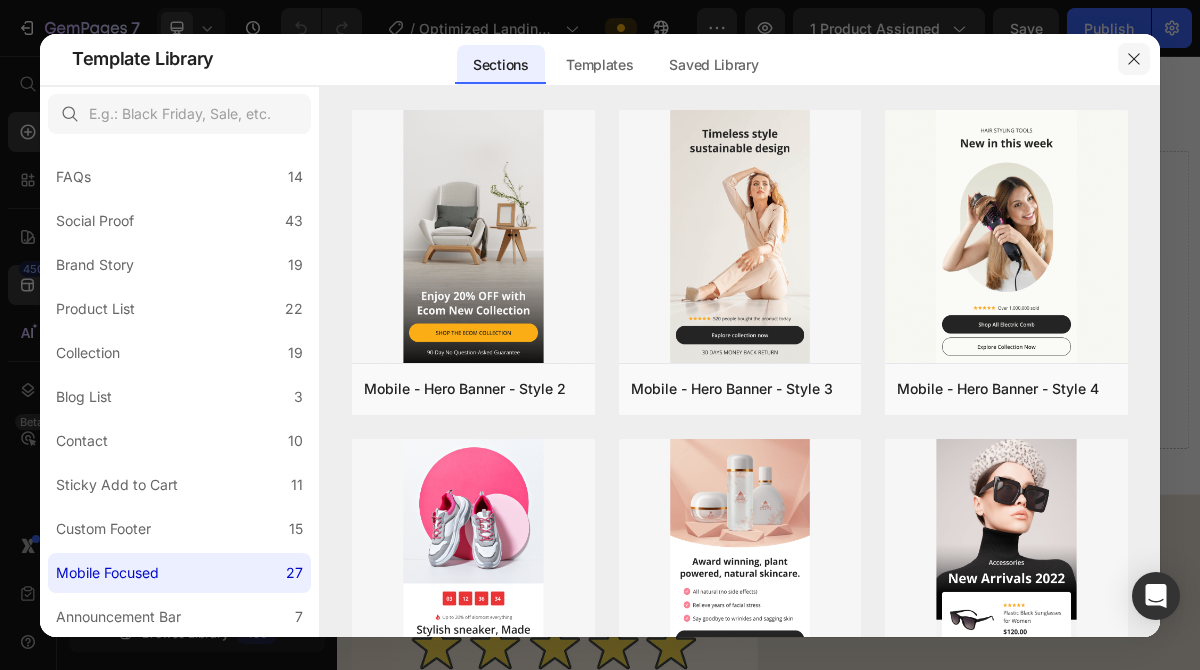 click 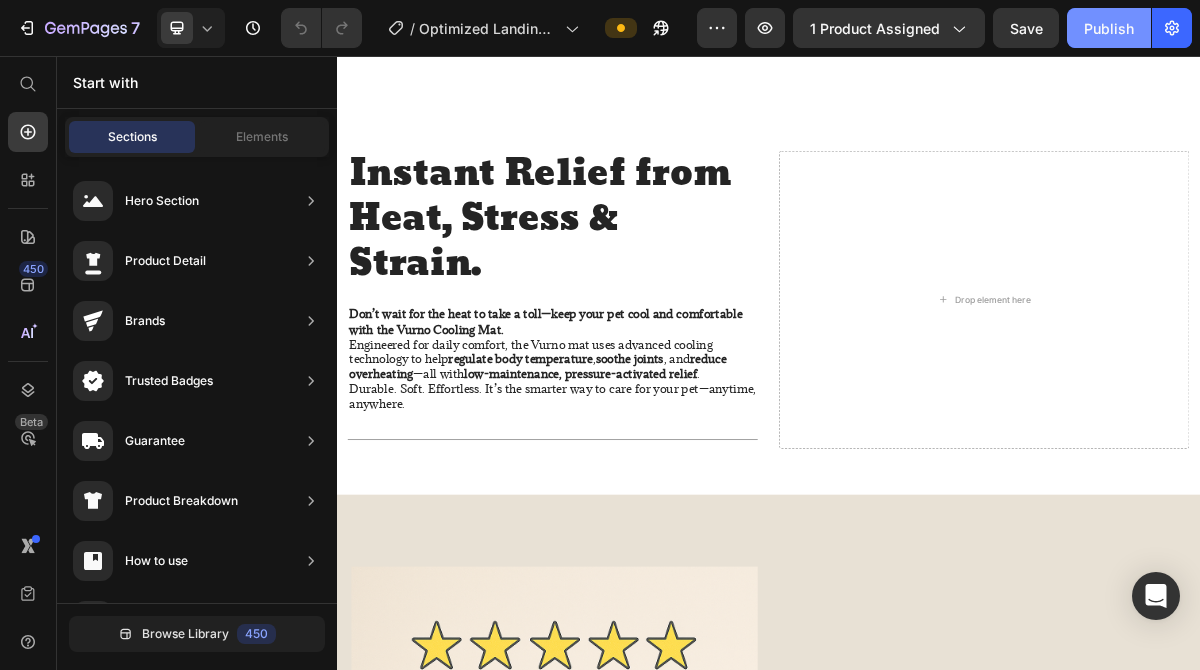 click on "Publish" at bounding box center (1109, 28) 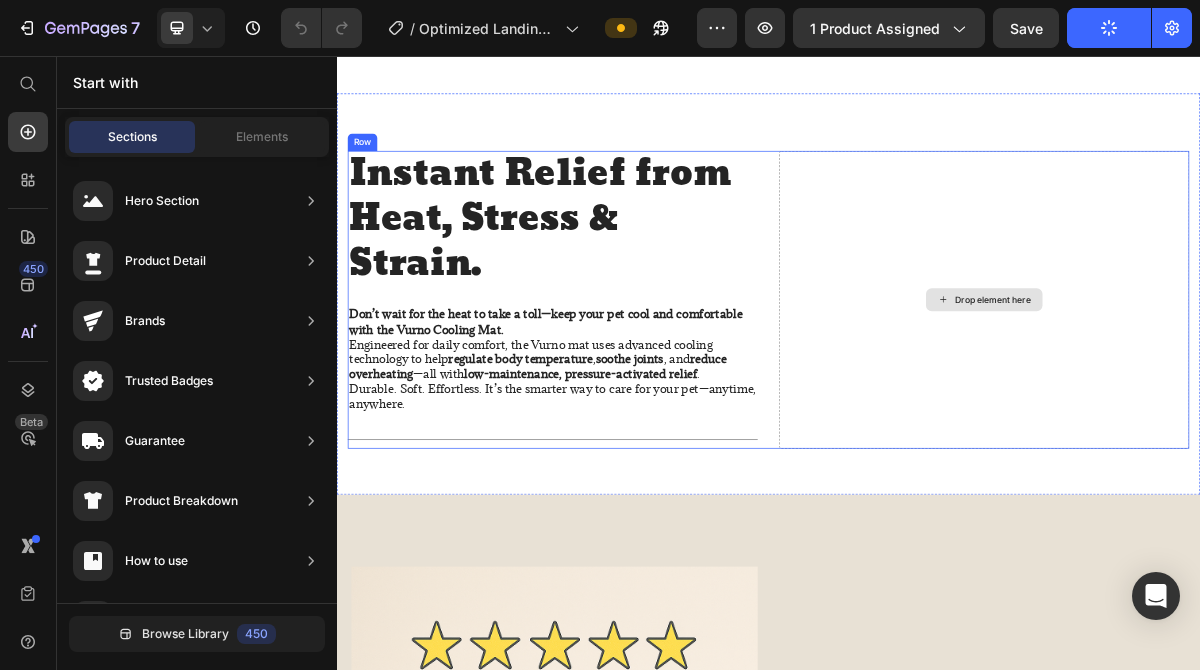 click on "Drop element here" at bounding box center [1237, 395] 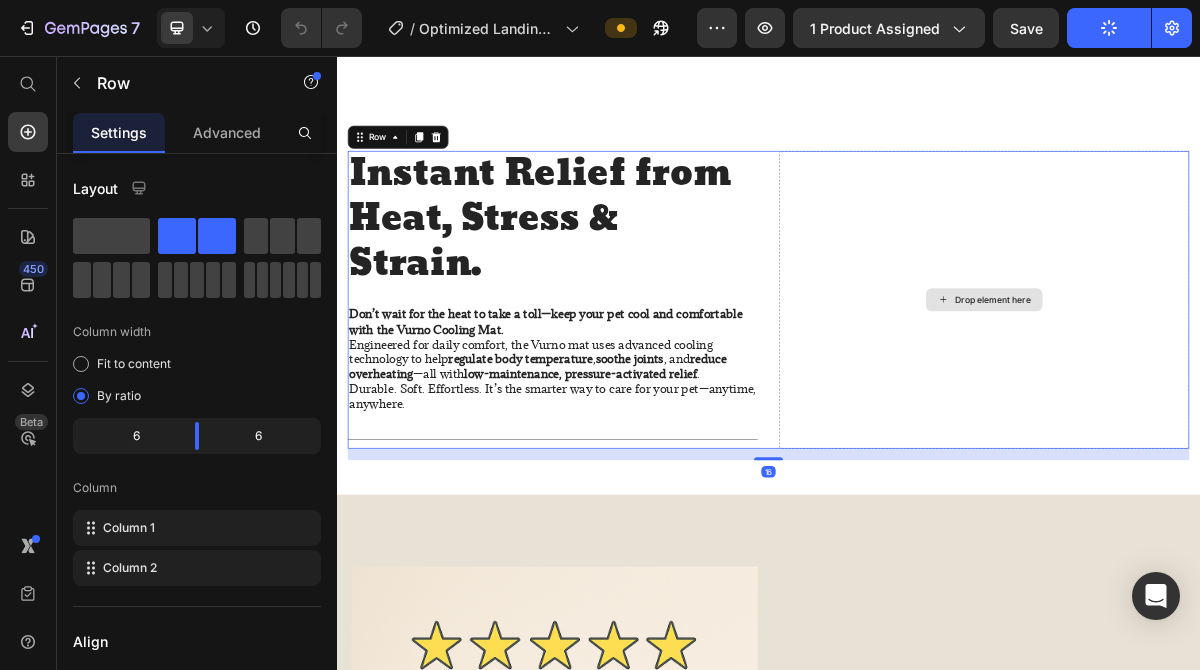 click on "Drop element here" at bounding box center (1249, 395) 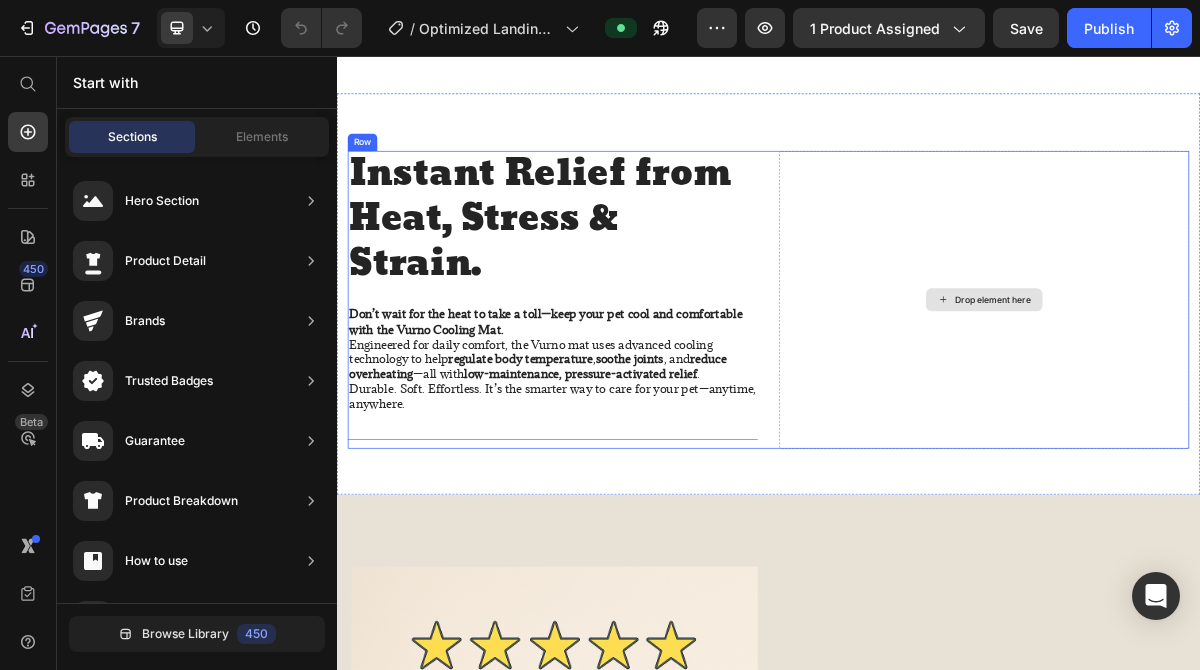 click on "Drop element here" at bounding box center (1237, 395) 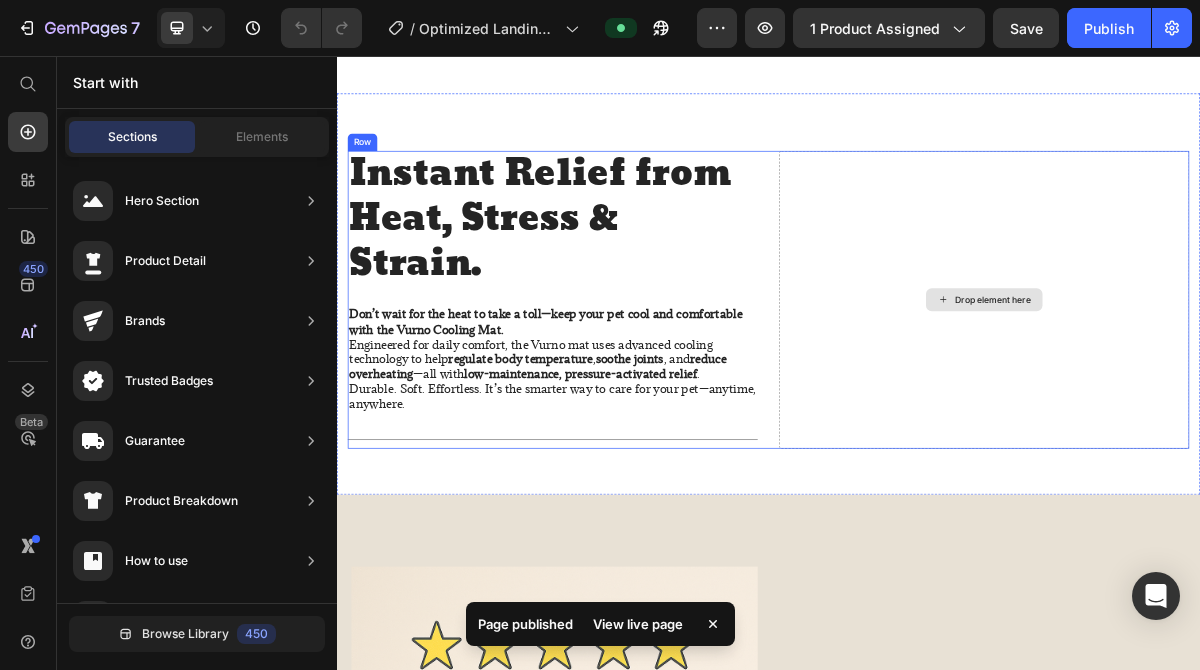 click on "Drop element here" at bounding box center [1237, 395] 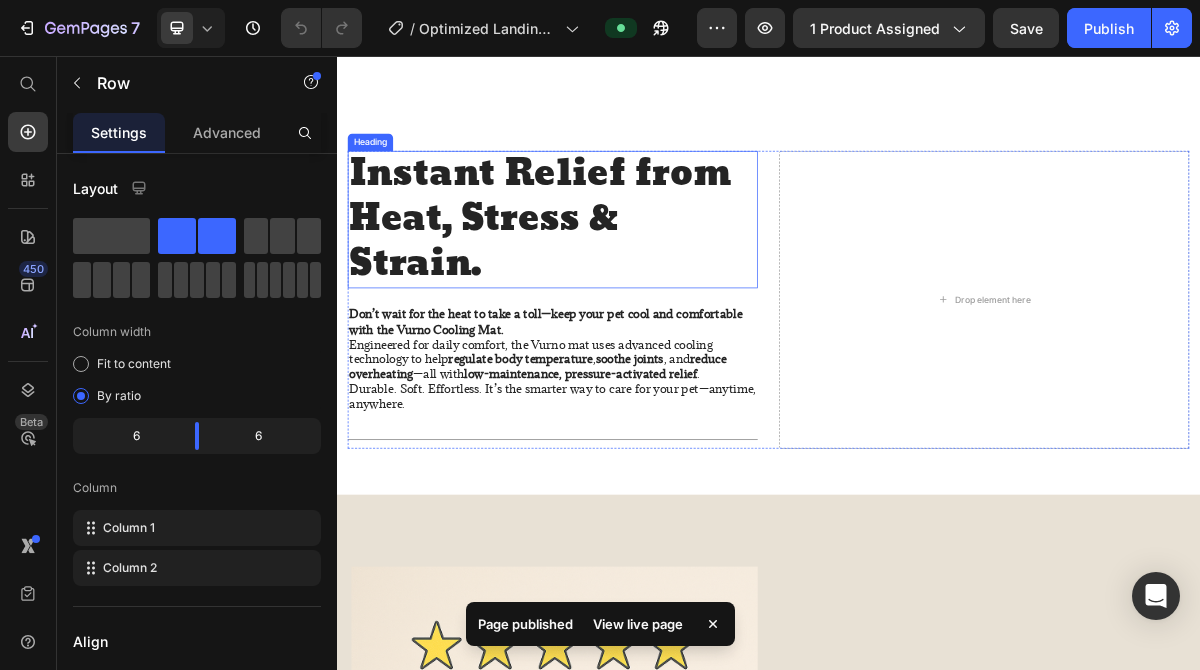 click on "Instant Relief from Heat, Stress & Strain. Heading Don’t wait for the heat to take a toll—keep your pet cool and comfortable with the Vurno Cooling Mat. Engineered for daily comfort, the Vurno mat uses advanced cooling technology to help  regulate body temperature ,  soothe joints , and  reduce overheating —all with  low-maintenance, pressure-activated relief . Durable. Soft. Effortless. It’s the smarter way to care for your pet—anytime, anywhere. Text Block                Title Line
Drop element here Row" at bounding box center (937, 395) 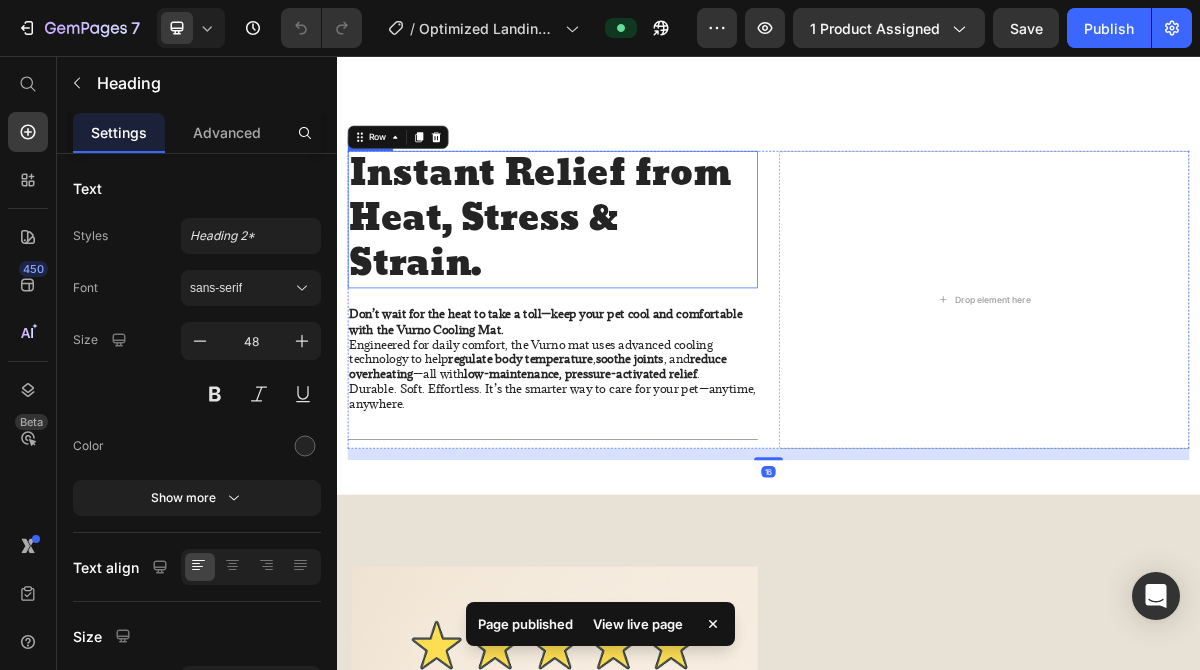 click on "Instant Relief from Heat, Stress & Strain." at bounding box center (637, 283) 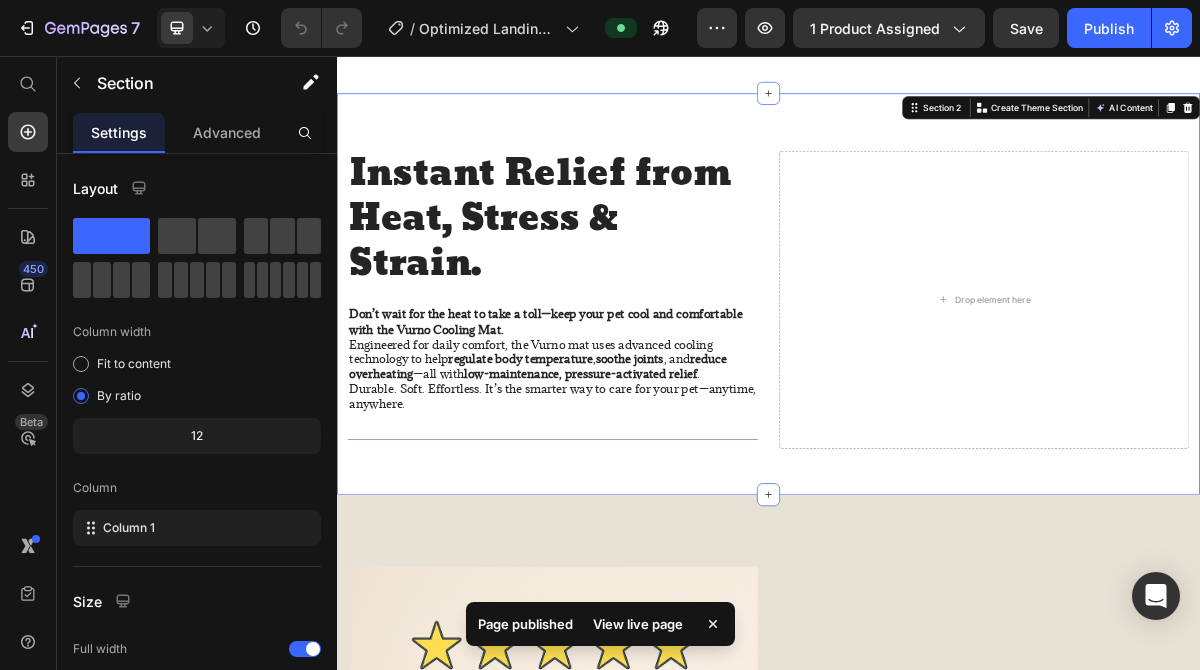 click on "Instant Relief from Heat, Stress & Strain. Heading Don’t wait for the heat to take a toll—keep your pet cool and comfortable with the Vurno Cooling Mat. Engineered for daily comfort, the Vurno mat uses advanced cooling technology to help  regulate body temperature ,  soothe joints , and  reduce overheating —all with  low-maintenance, pressure-activated relief . Durable. Soft. Effortless. It’s the smarter way to care for your pet—anytime, anywhere. Text Block                Title Line
Drop element here Row Section 2   You can create reusable sections Create Theme Section AI Content Write with GemAI What would you like to describe here? Tone and Voice Persuasive Product Getting products... Show more Generate" at bounding box center (937, 387) 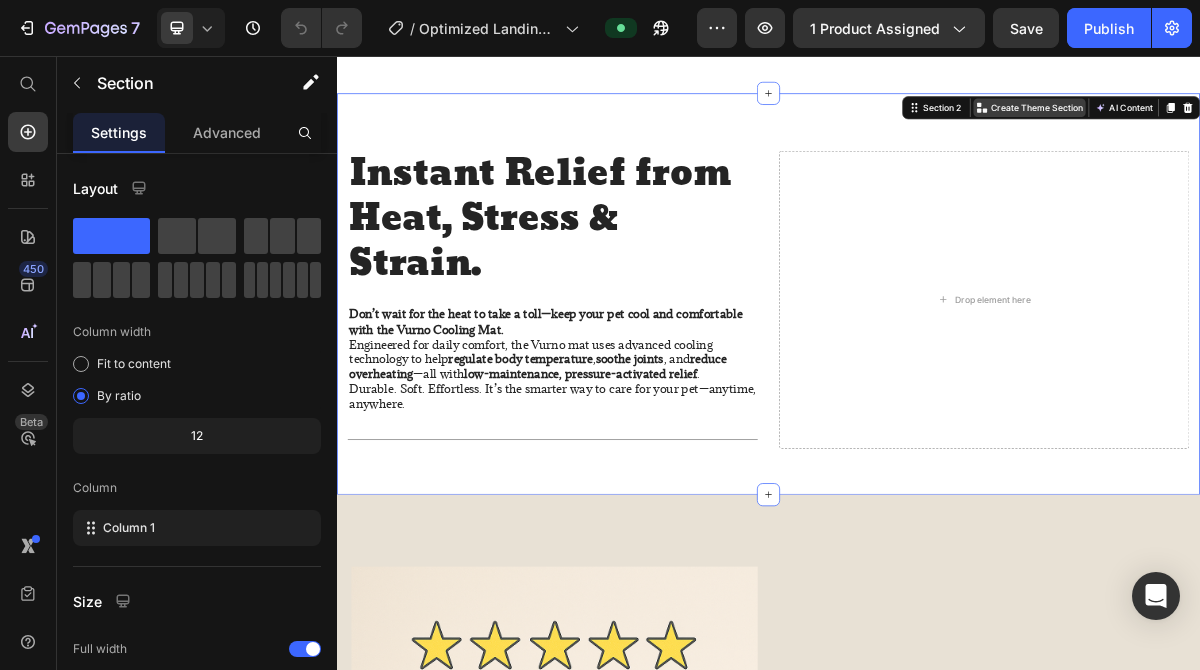click on "Create Theme Section" at bounding box center (1310, 128) 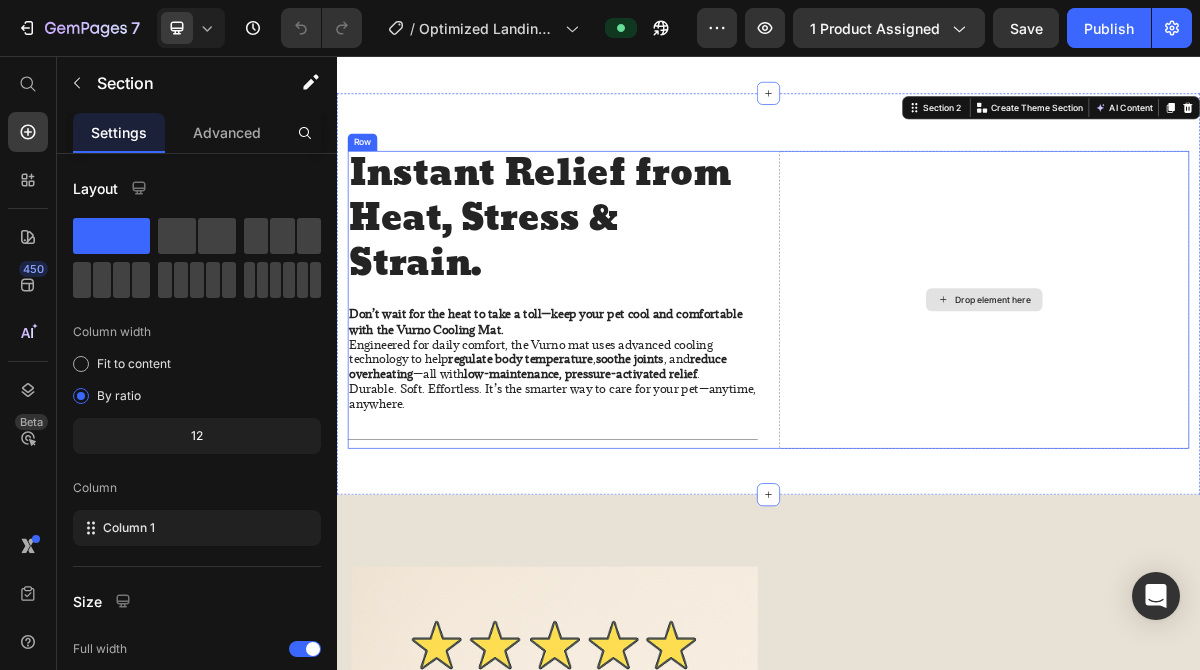 click on "Drop element here" at bounding box center (1237, 395) 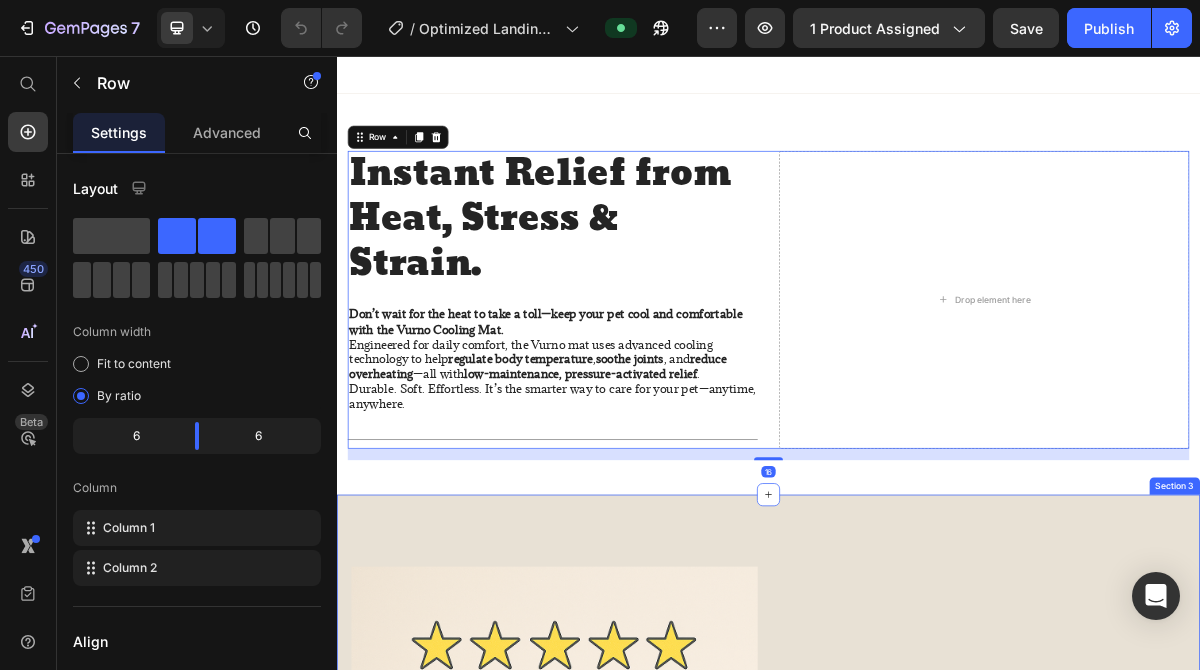 click on "Text Block Vurnosupport12@example.com Text Block Row Row Row Row Section 3" at bounding box center [937, 1190] 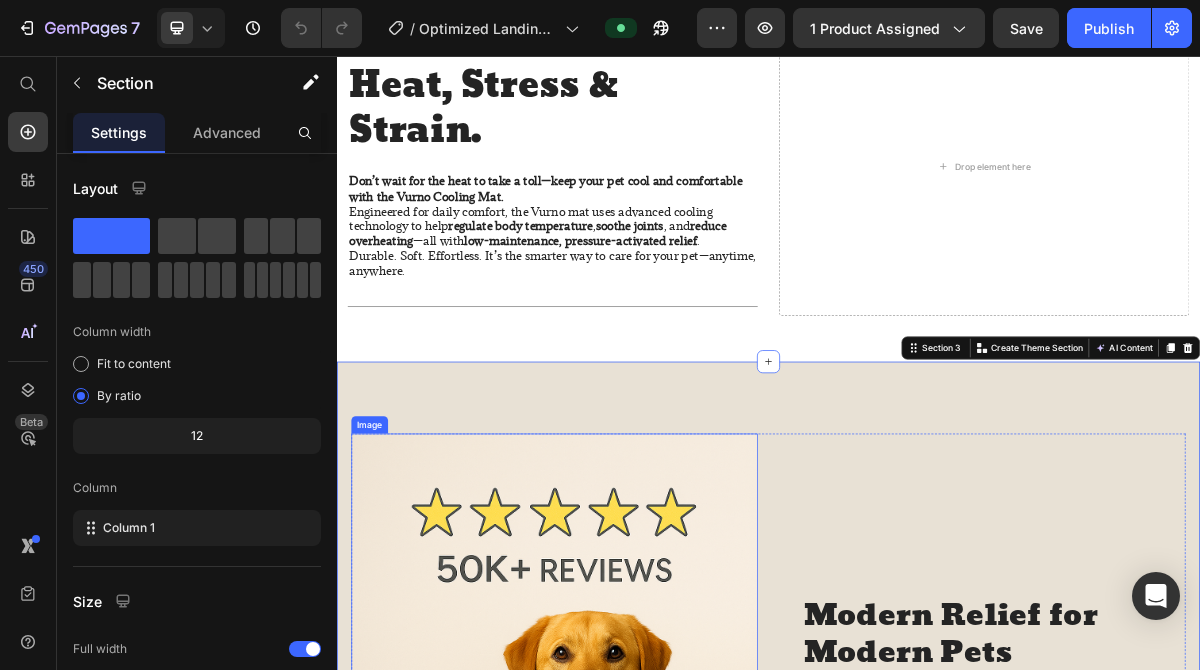 click at bounding box center [639, 1005] 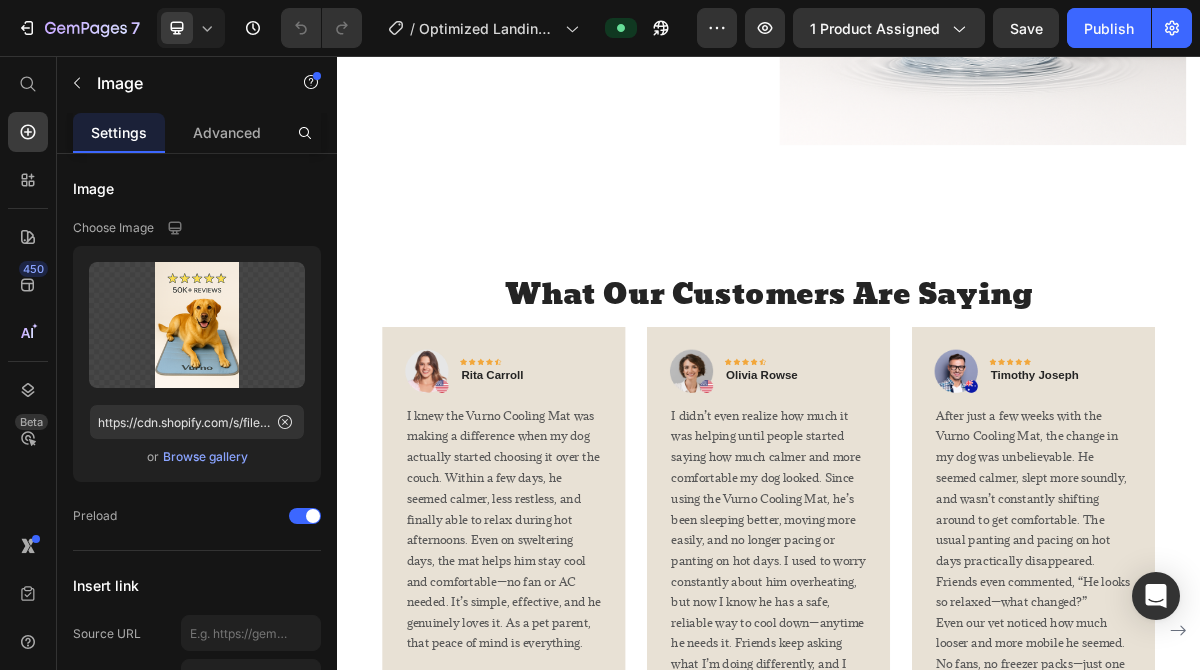 scroll, scrollTop: 4172, scrollLeft: 0, axis: vertical 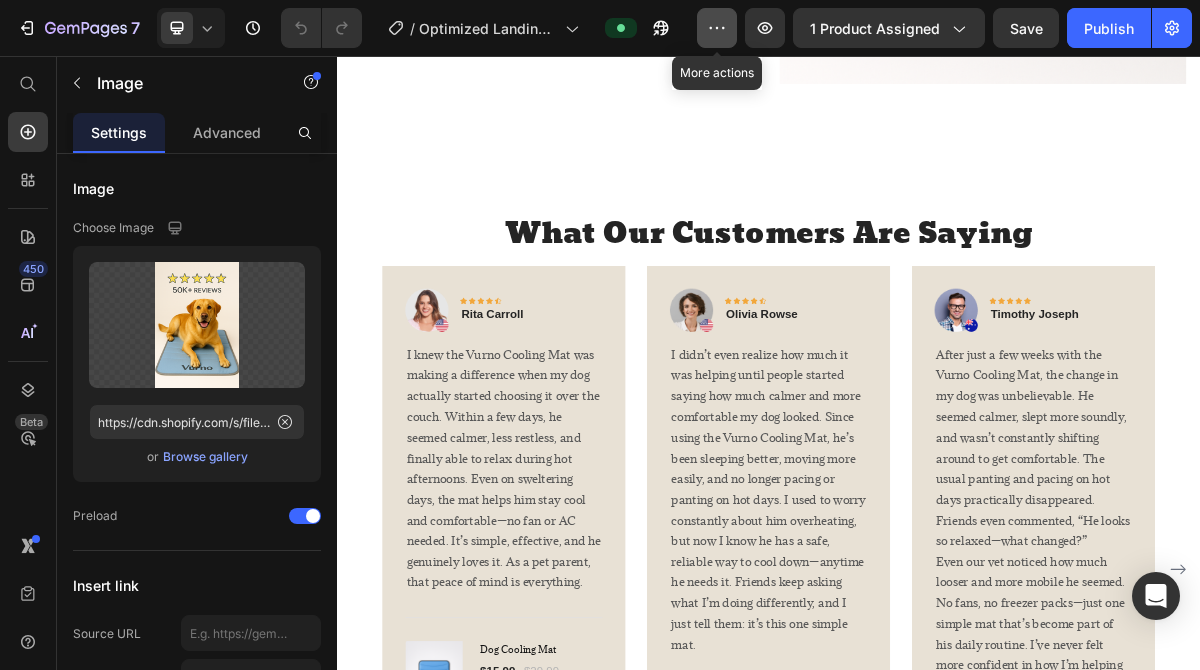 click 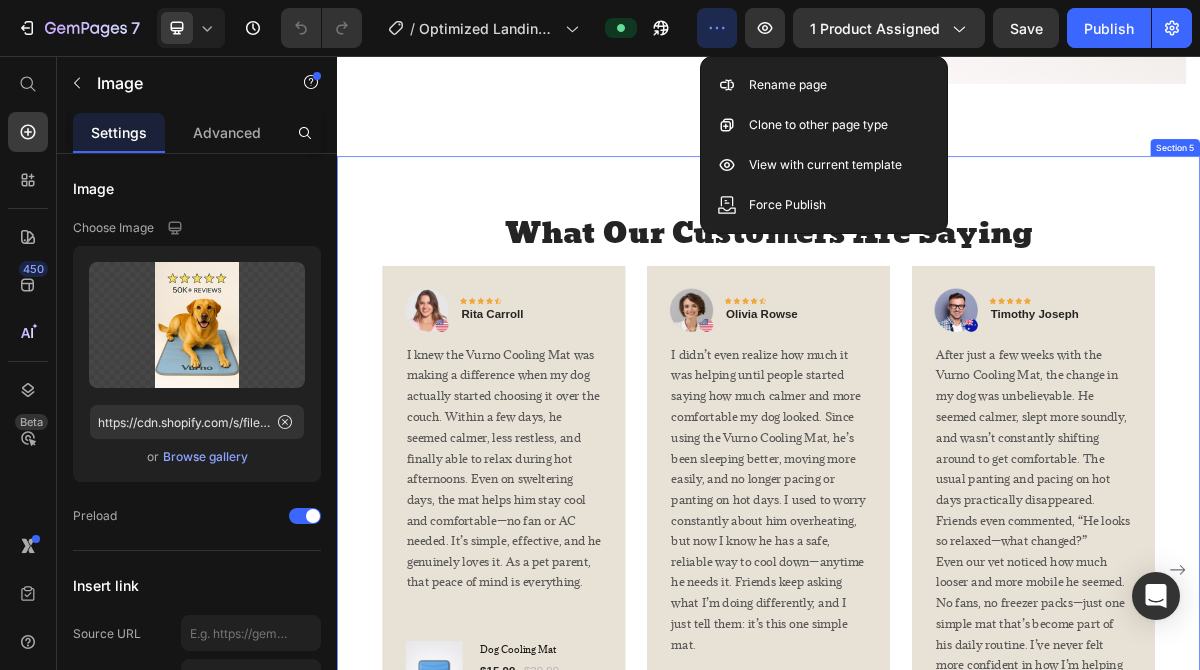 click on "What Our Customers Are Saying Heading
Image
Icon
Icon
Icon
Icon
Icon Row Rita Carroll Text block Row I knew the Vurno Cooling Mat was making a difference when my dog actually started choosing it over the couch. Within a few days, he seemed calmer, less restless, and finally able to relax during hot afternoons. Even on sweltering days, the mat helps him stay cool and comfortable—no fan or AC needed. It’s simple, effective, and he genuinely loves it. As a pet parent, that peace of mind is everything. Text block                Title Line (P) Images & Gallery Dog Cooling Mat (P) Title $15.99 (P) Price $29.99 (P) Price Row Buy Now (P) Cart Button Product Row Image
Icon
Icon
Icon
Icon
Icon Row Olivia Rowse Text block Row Text block                Title Line (P) Images & Gallery Dog Cooling Mat (P) Title $15.99 (P) Price $29.99 (P) Price" at bounding box center [937, 748] 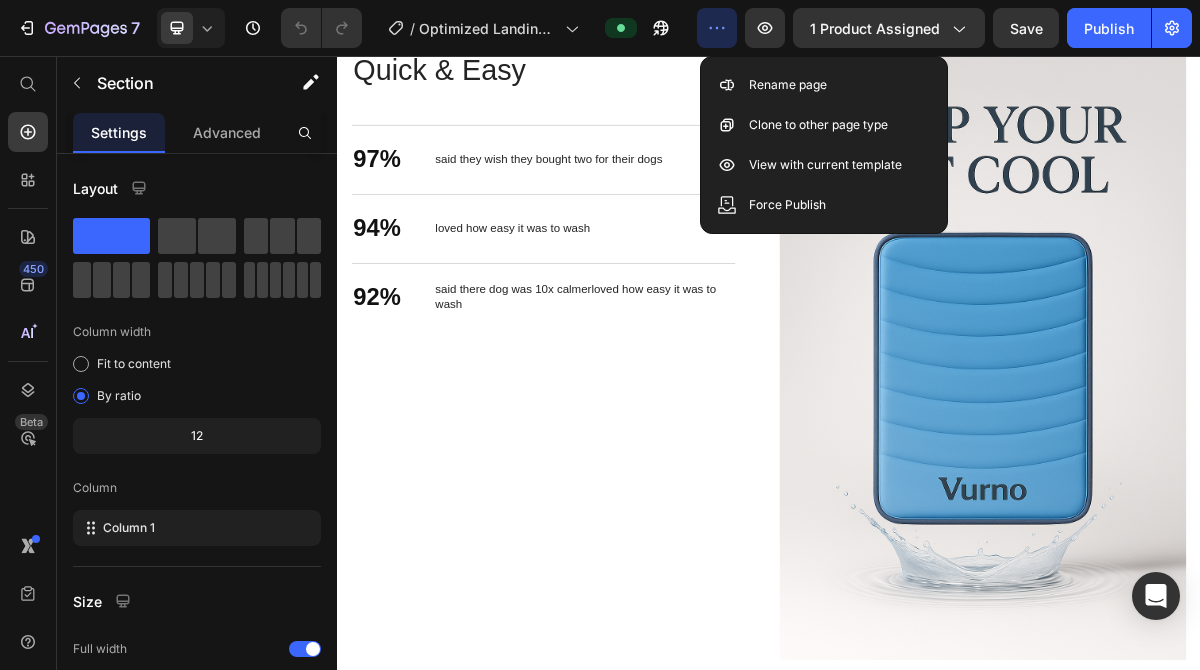 scroll, scrollTop: 3237, scrollLeft: 0, axis: vertical 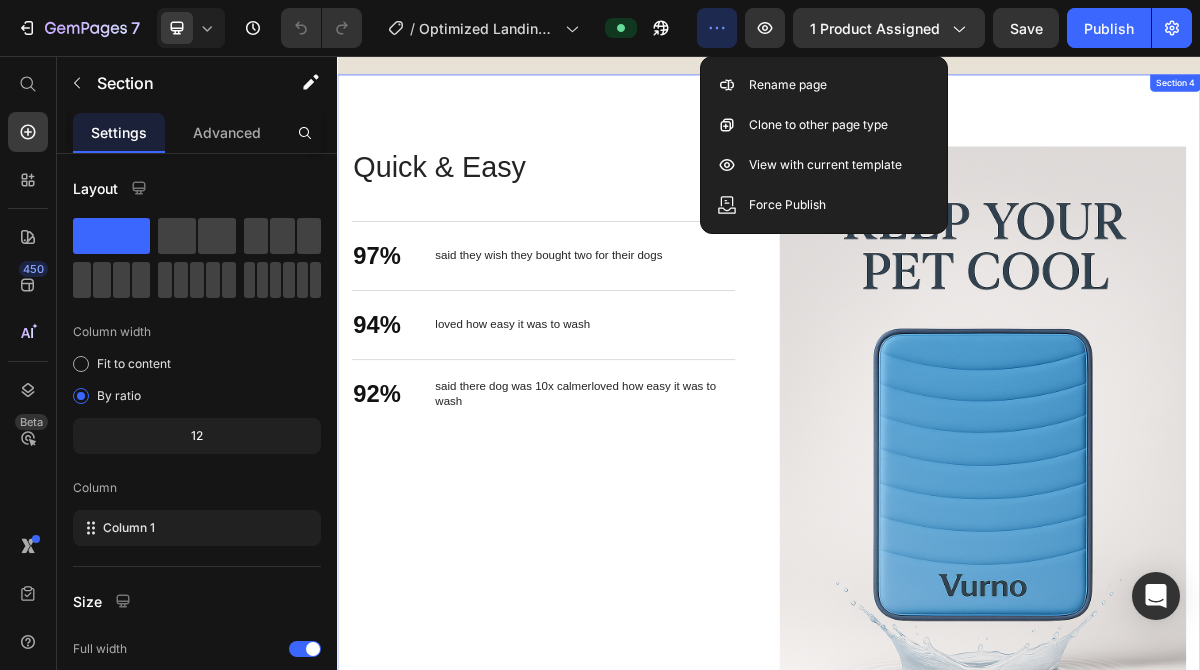 click on "Because They Can’t Say, “I’m Too Hot.” Heading Quick & Easy Heading 97% Text Block said they wish they bought two for their dogs Text Block Row 94% Text Block loved how easy it was to wash Text Block Row 92% Text Block said there dog was 10x calmerloved how easy it was to wash Text Block Row Row Image Row Section 4" at bounding box center (937, 606) 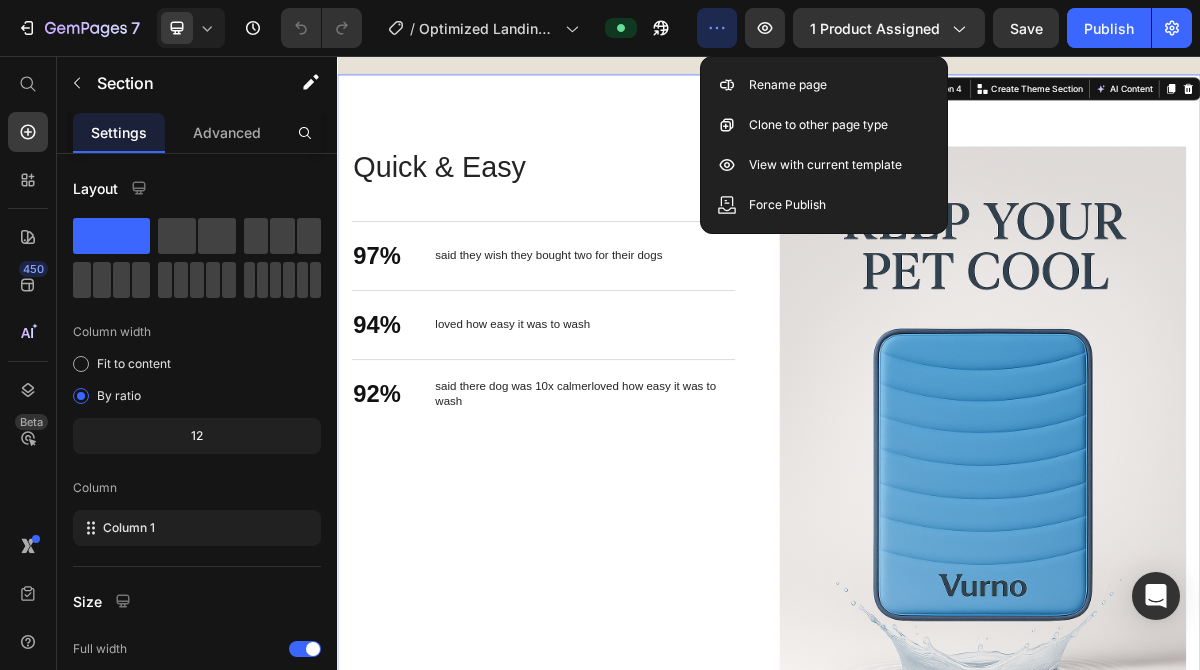 click on "Because They Can’t Say, “I’m Too Hot.” Heading Quick & Easy Heading 97% Text Block said they wish they bought two for their dogs Text Block Row 94% Text Block loved how easy it was to wash Text Block Row 92% Text Block said there dog was 10x calmerloved how easy it was to wash Text Block Row Row Image Row Section 4   You can create reusable sections Create Theme Section AI Content Write with GemAI What would you like to describe here? Tone and Voice Persuasive Product Dog Cooling Mat Show more Generate" at bounding box center [937, 606] 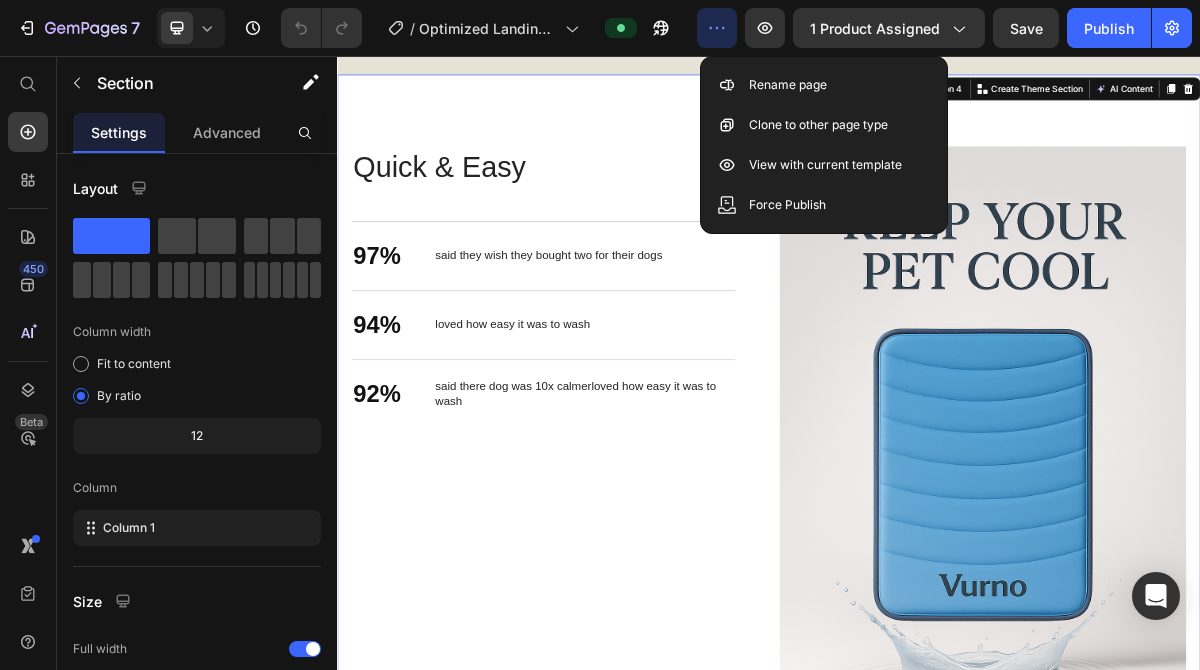 click 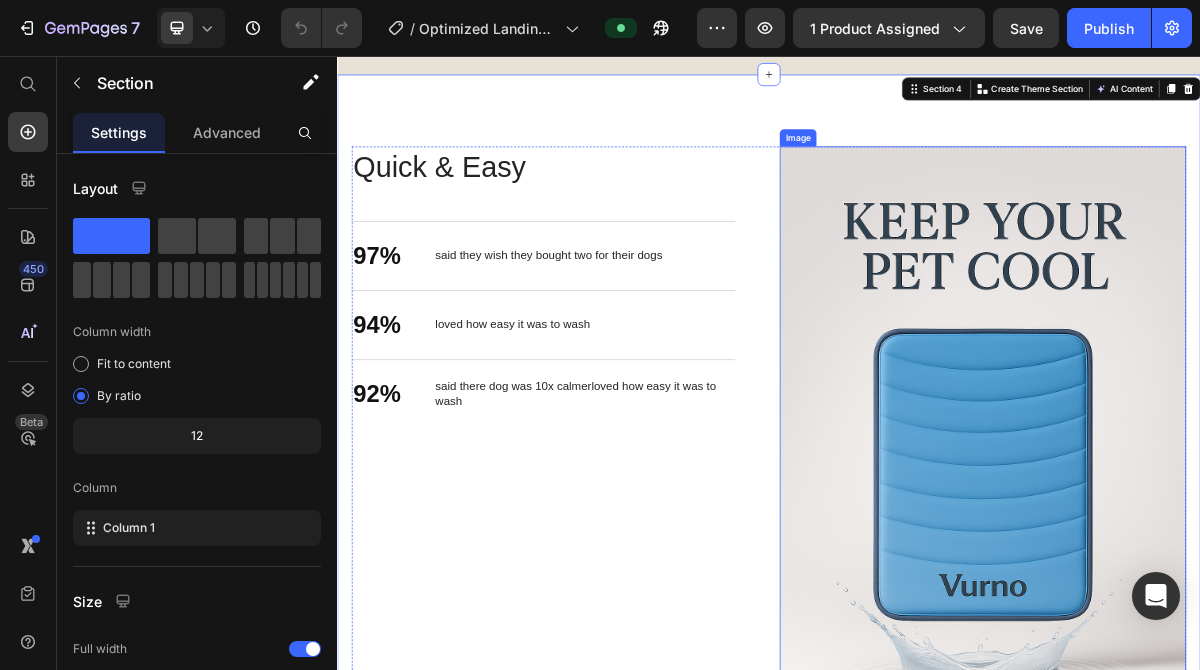 click at bounding box center (1234, 606) 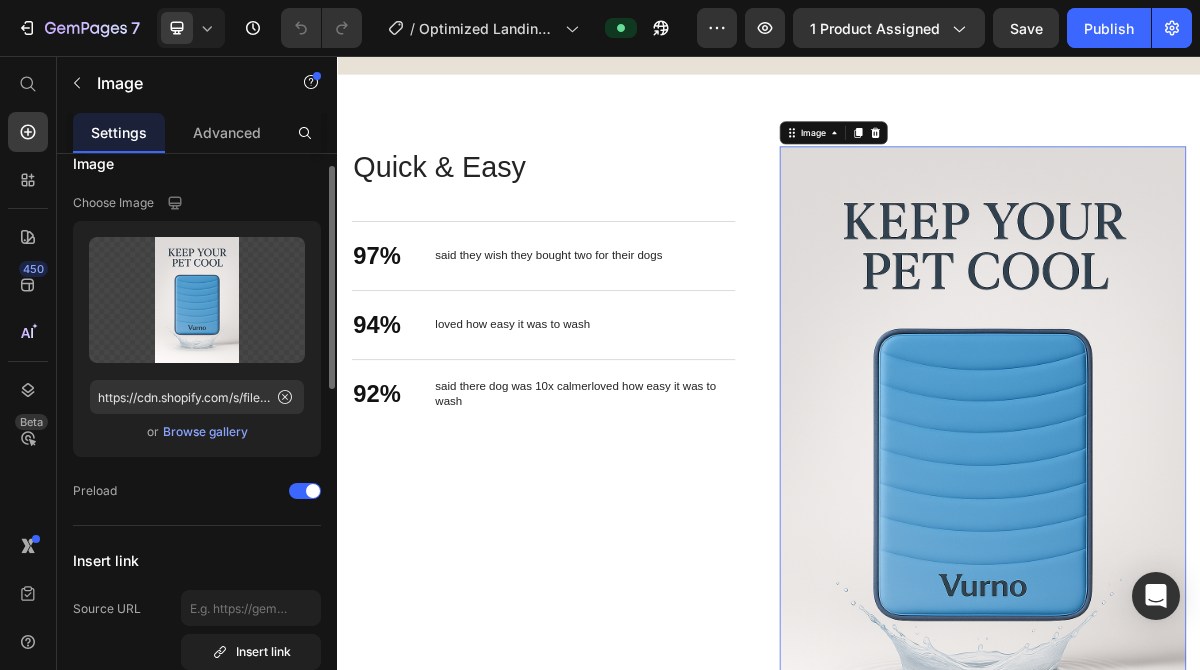 scroll, scrollTop: 27, scrollLeft: 0, axis: vertical 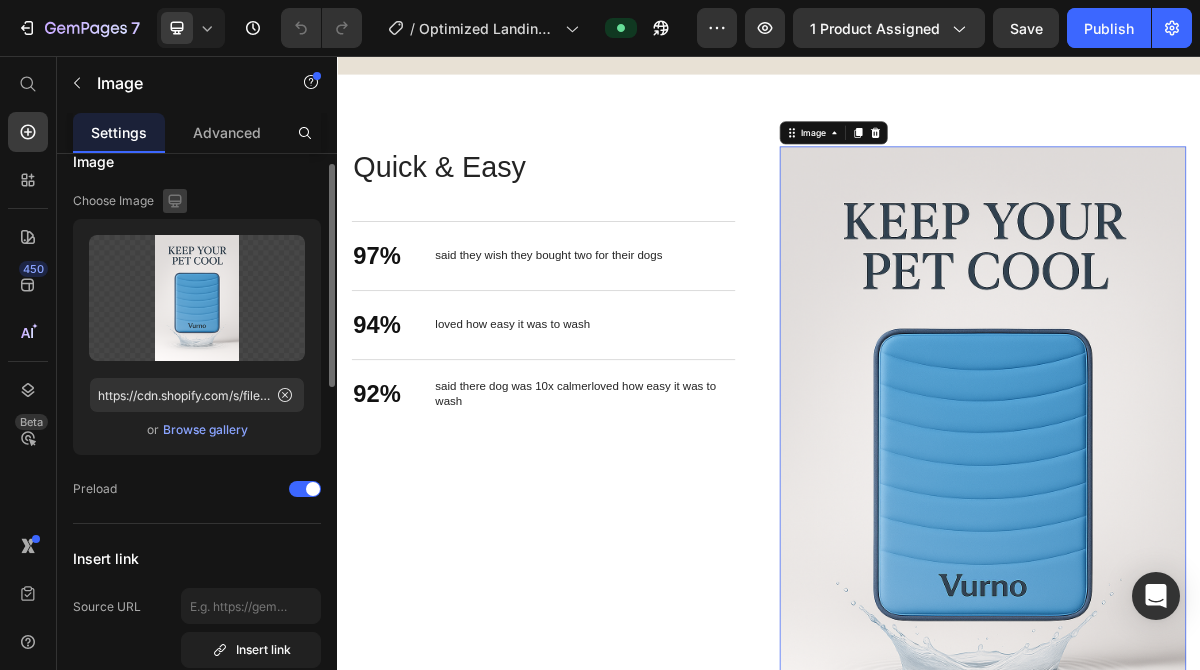 click 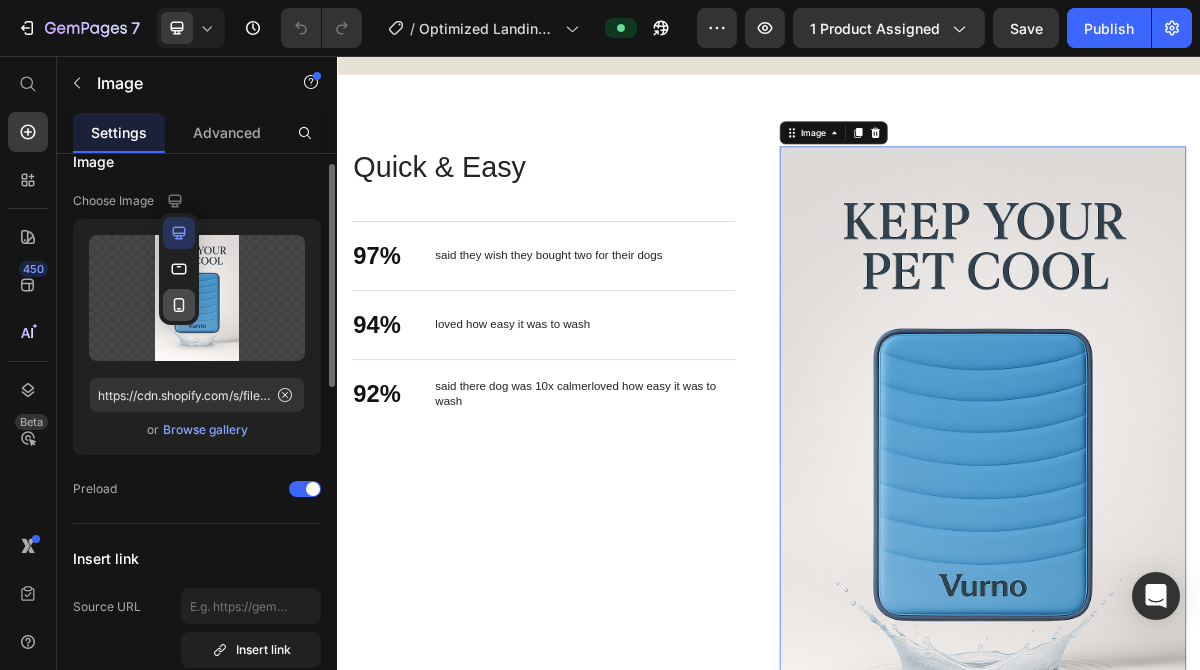 click 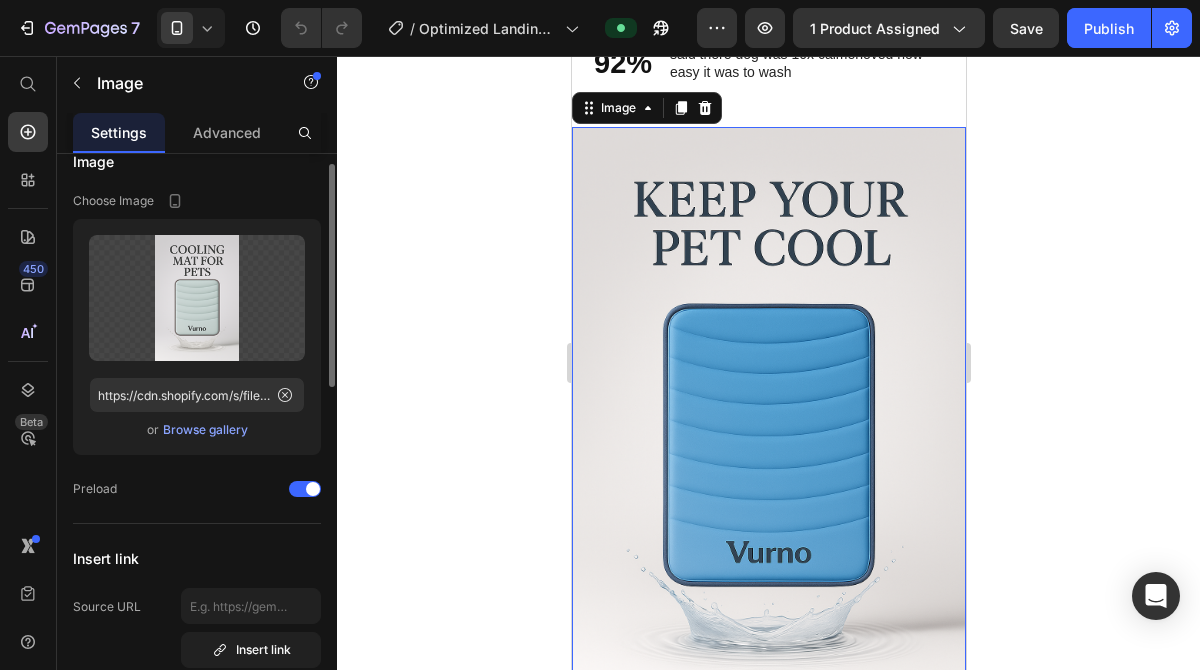 scroll, scrollTop: 3540, scrollLeft: 0, axis: vertical 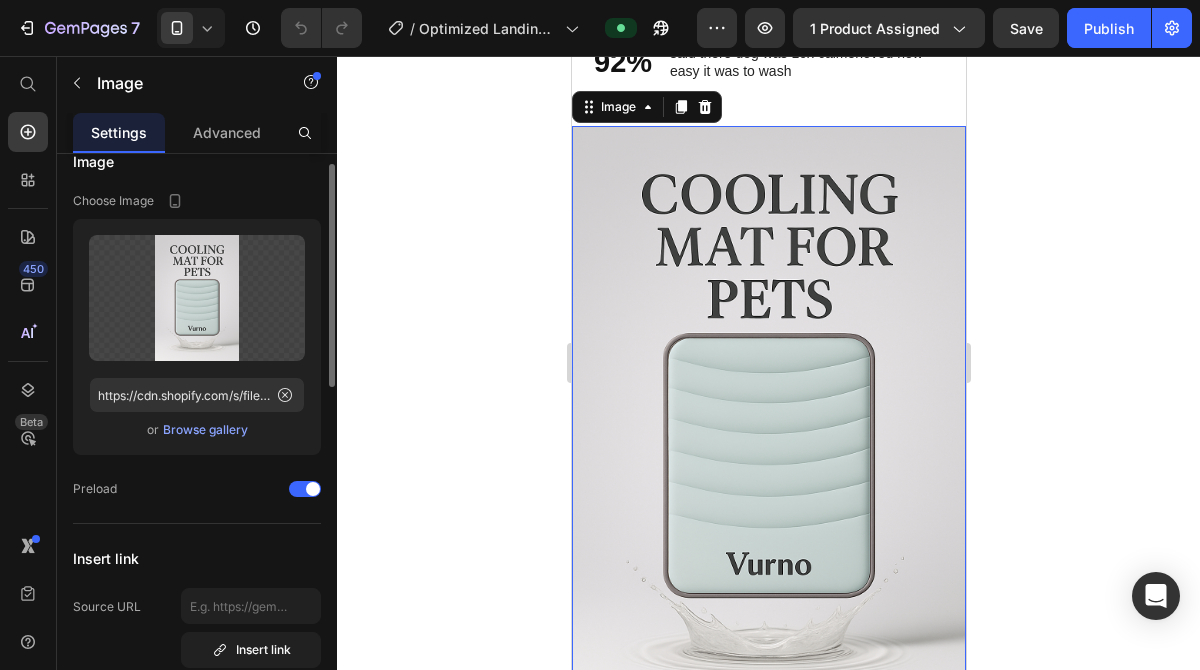 click on "Browse gallery" at bounding box center (205, 430) 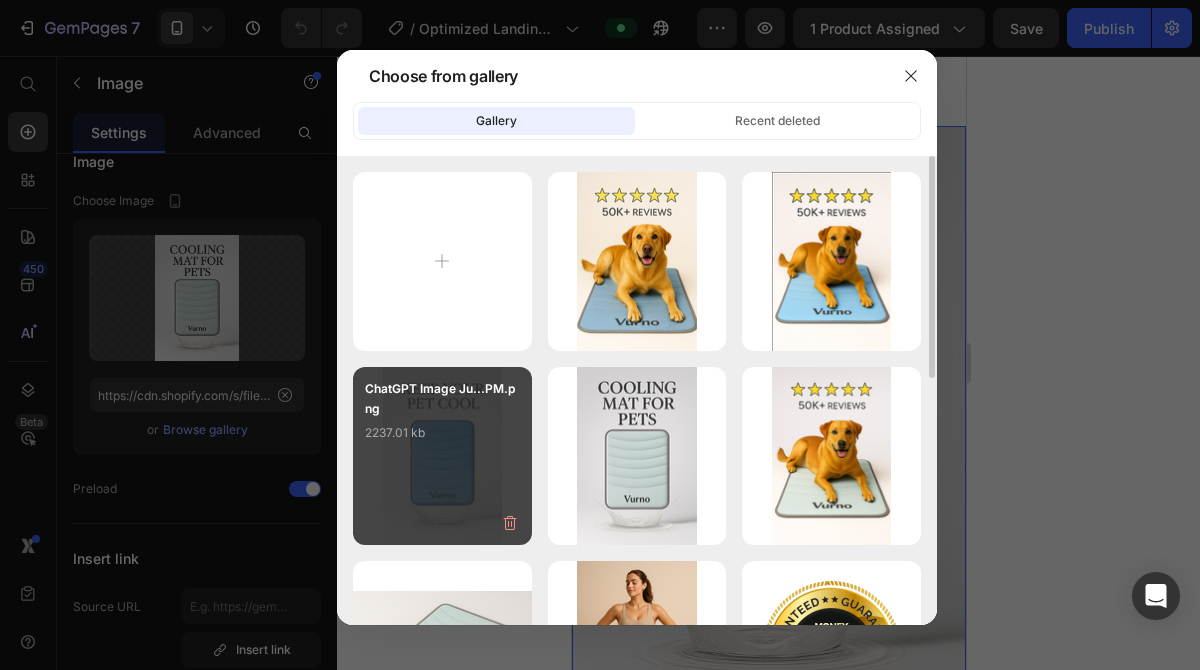 click on "ChatGPT Image Ju...PM.png 2237.01 kb" at bounding box center (442, 419) 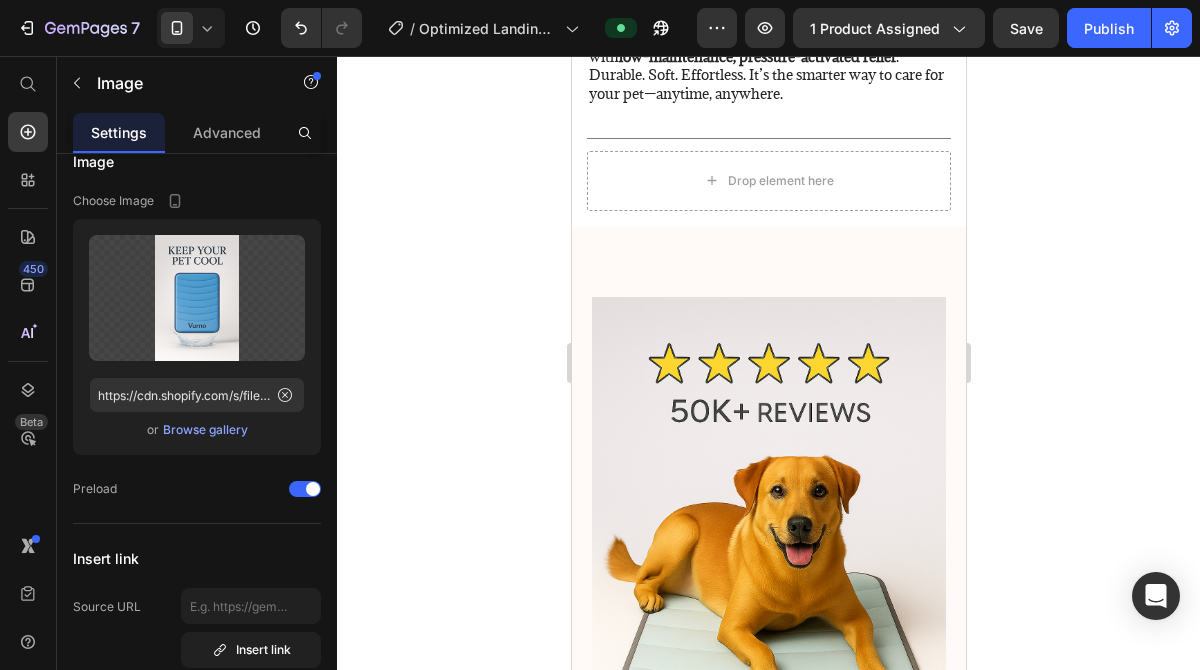 scroll, scrollTop: 2349, scrollLeft: 0, axis: vertical 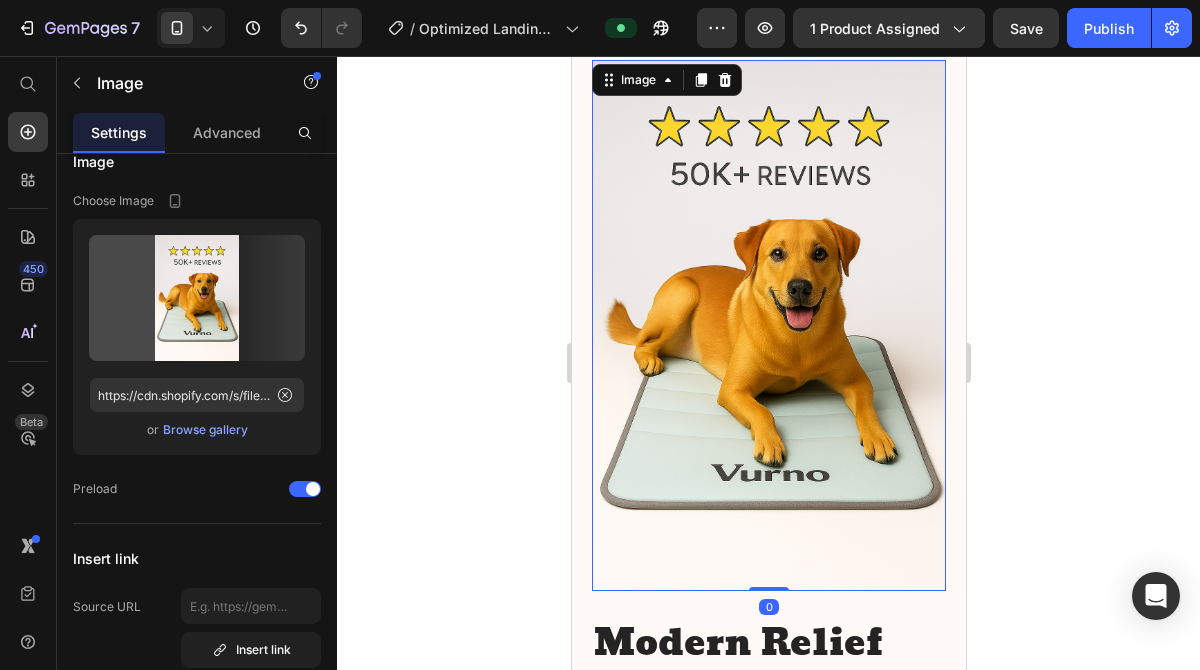 click at bounding box center (768, 325) 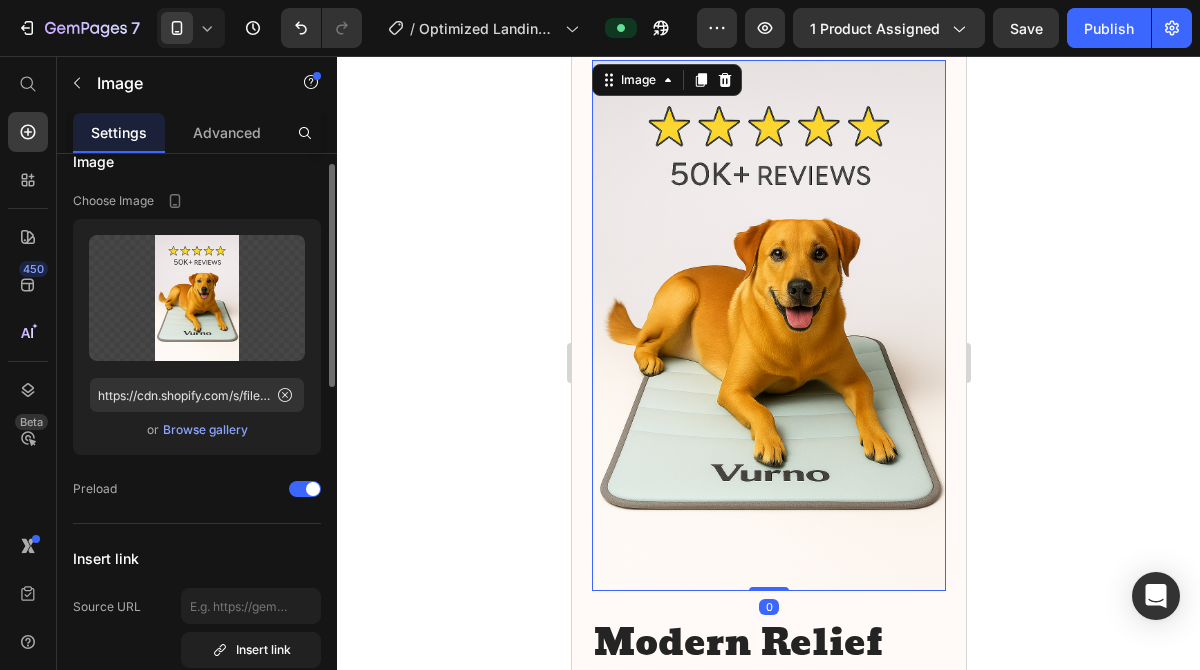 click on "Browse gallery" at bounding box center (205, 430) 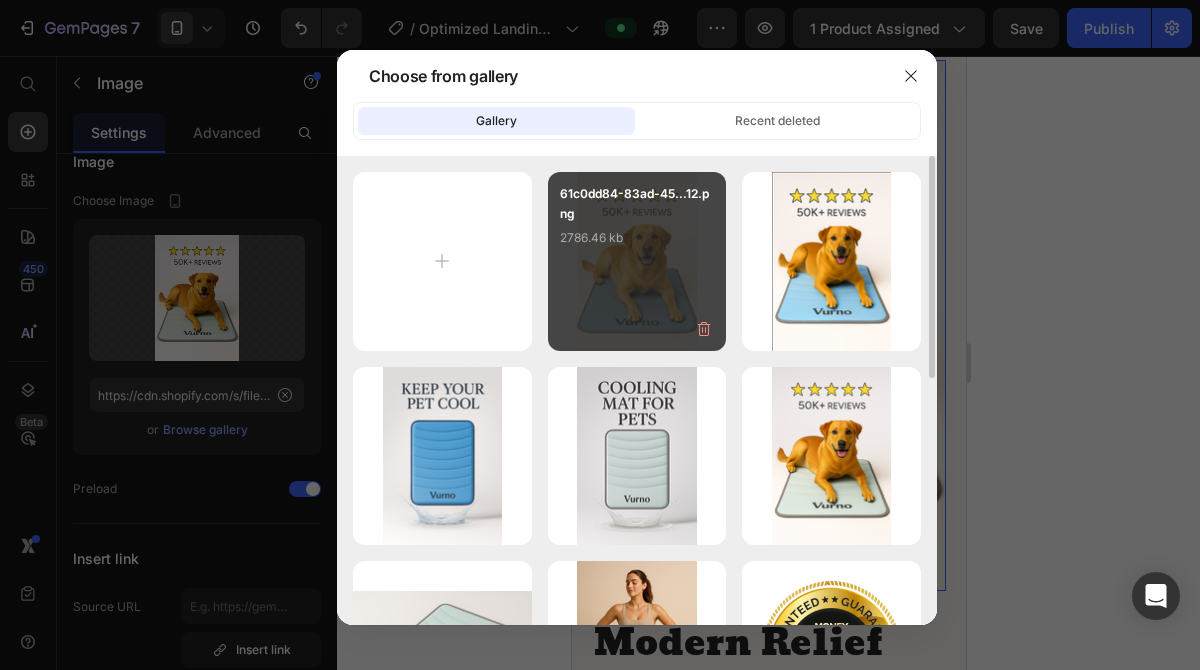 click on "61c0dd84-83ad-45...12.png 2786.46 kb" at bounding box center [637, 261] 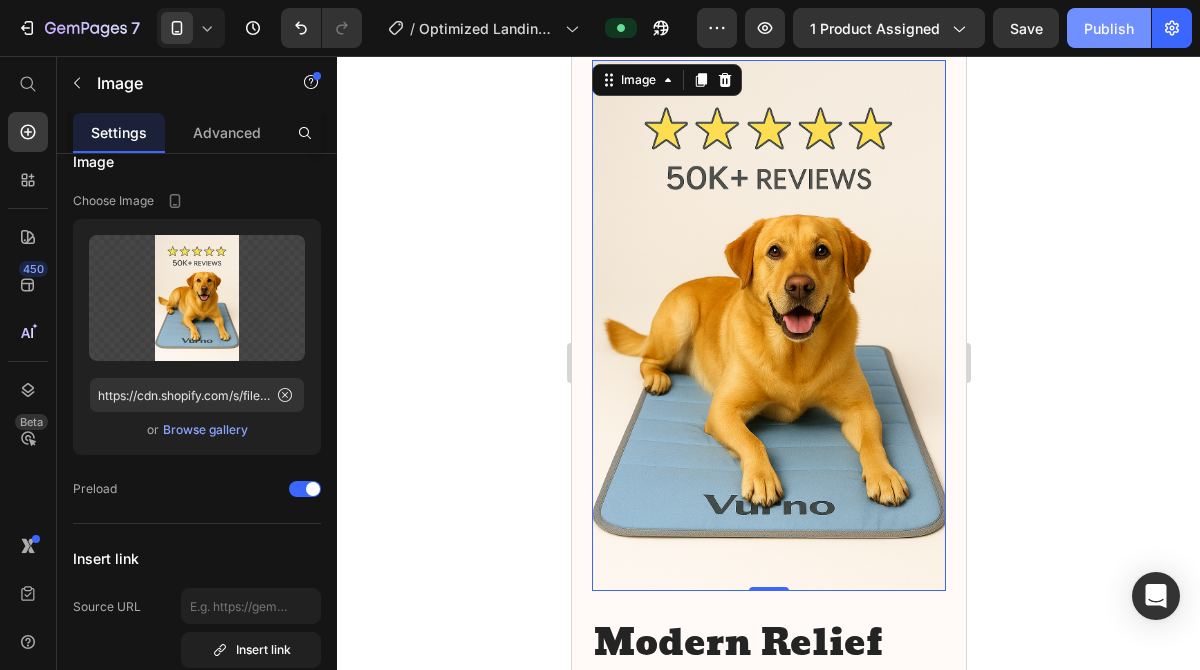 click on "Publish" at bounding box center [1109, 28] 